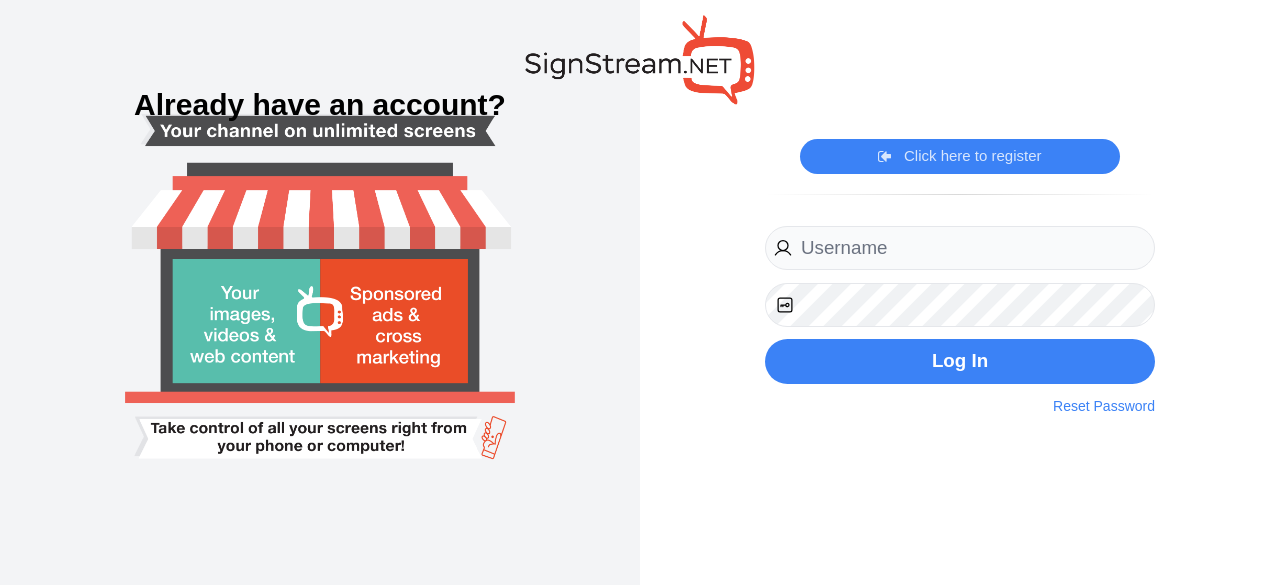 scroll, scrollTop: 0, scrollLeft: 0, axis: both 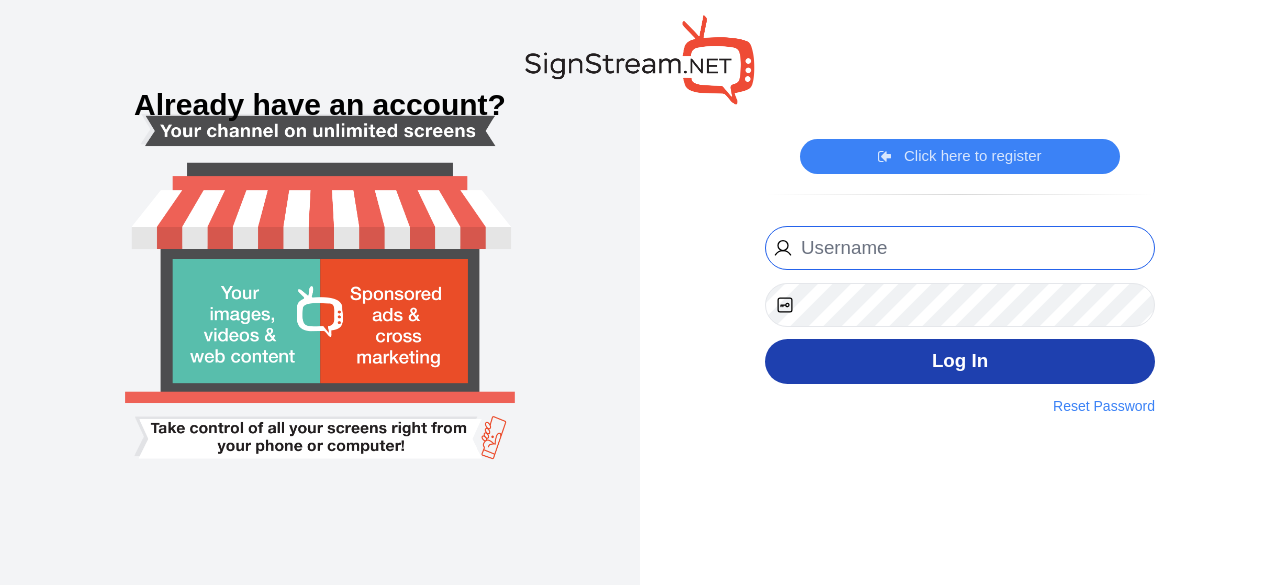 type on "[EMAIL_ADDRESS][DOMAIN_NAME]" 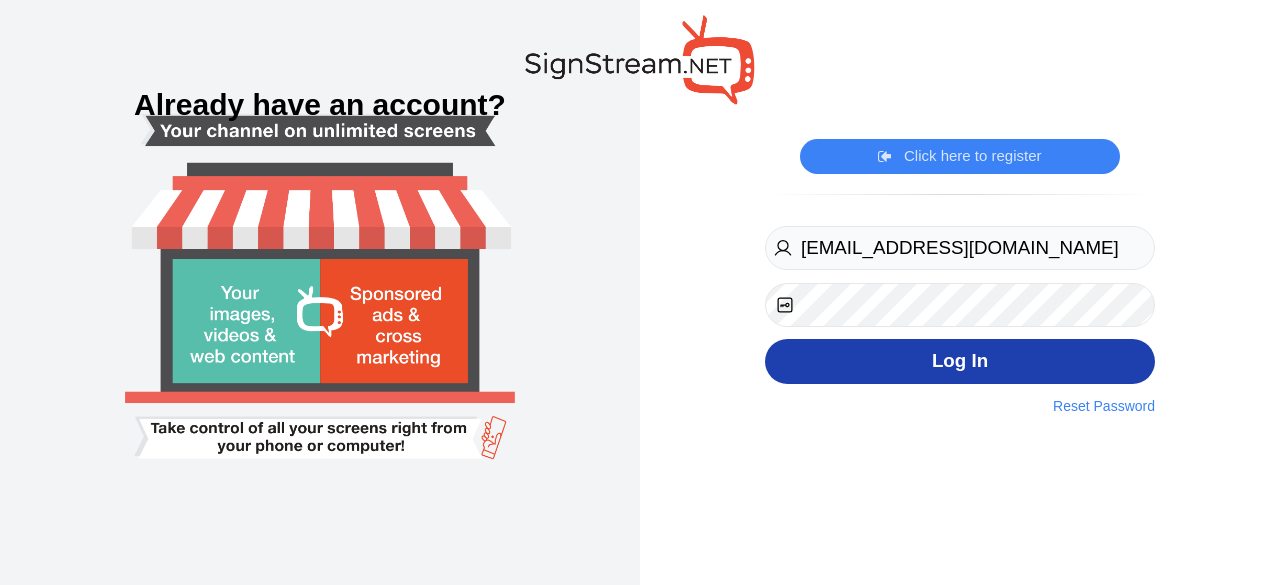 click on "Log In" at bounding box center (960, 361) 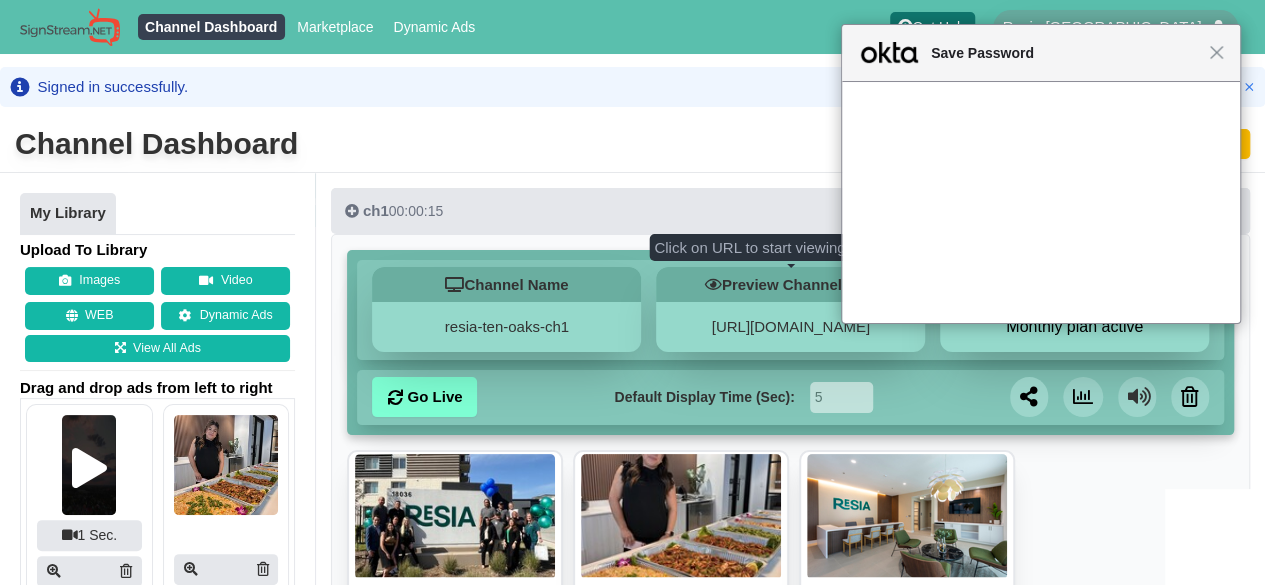 scroll, scrollTop: 319, scrollLeft: 0, axis: vertical 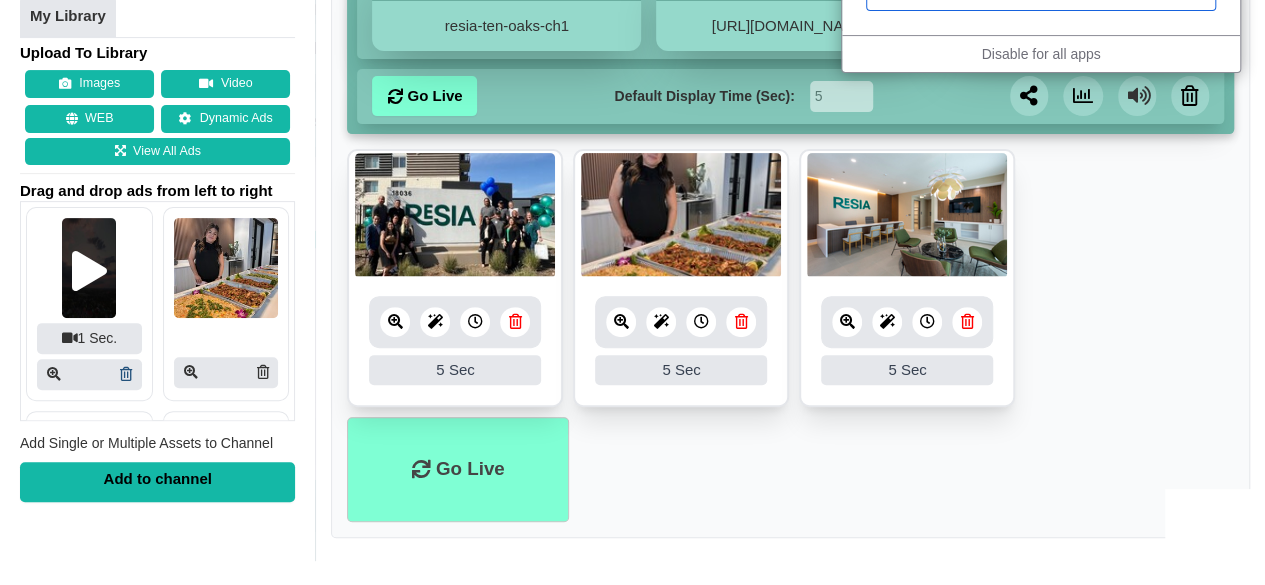 click at bounding box center [126, 374] 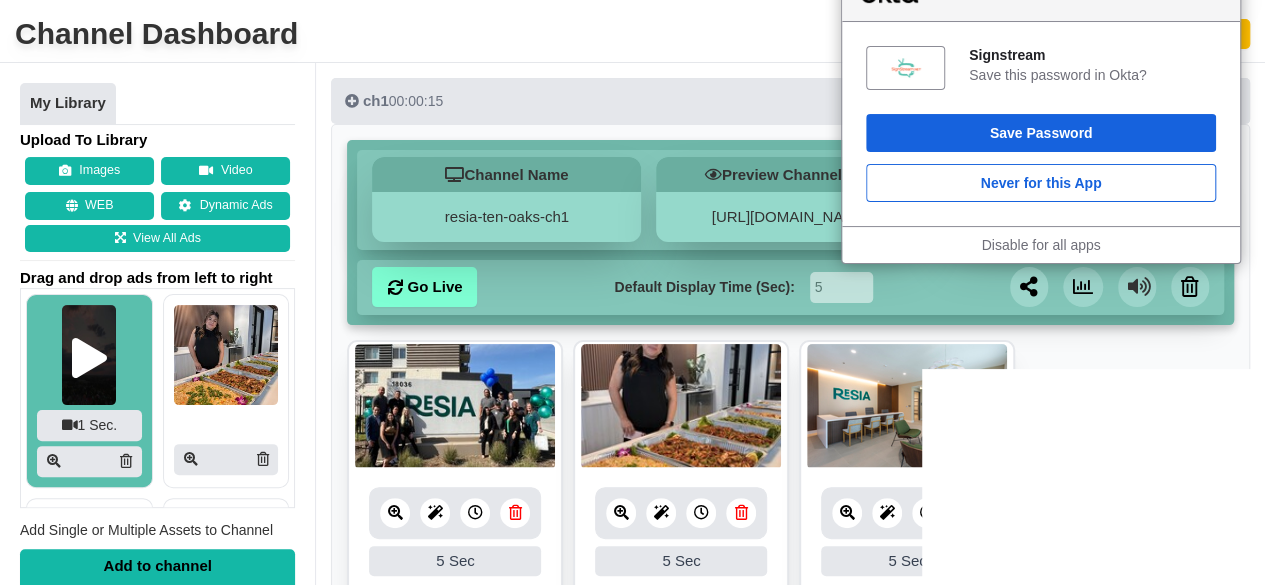 scroll, scrollTop: 2, scrollLeft: 0, axis: vertical 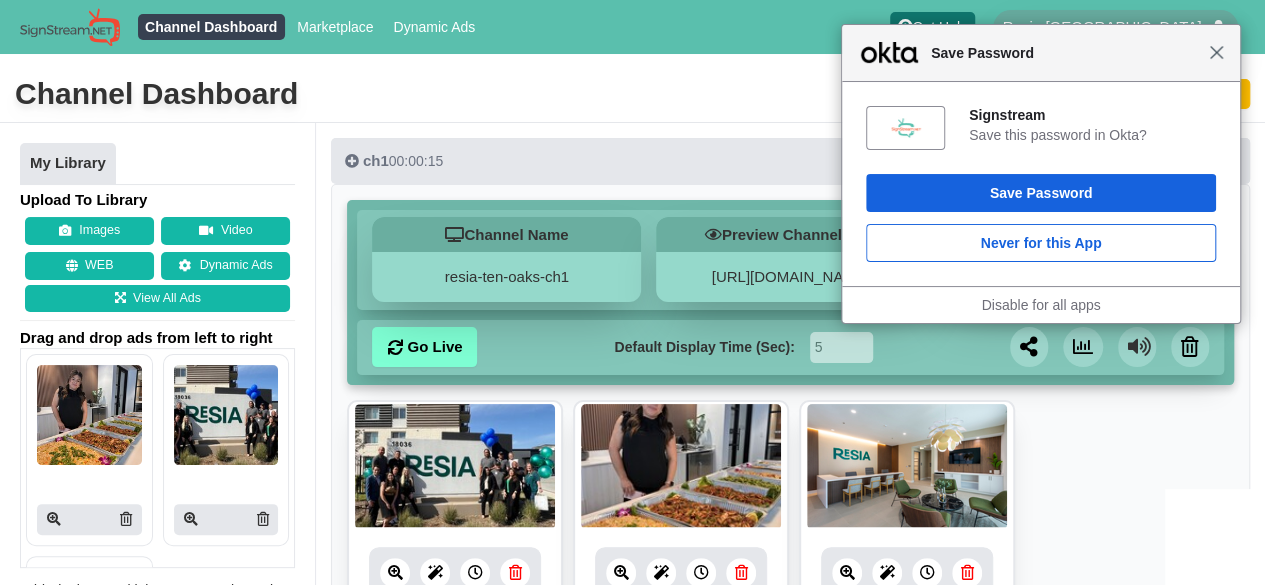 click on "Close" at bounding box center [1216, 52] 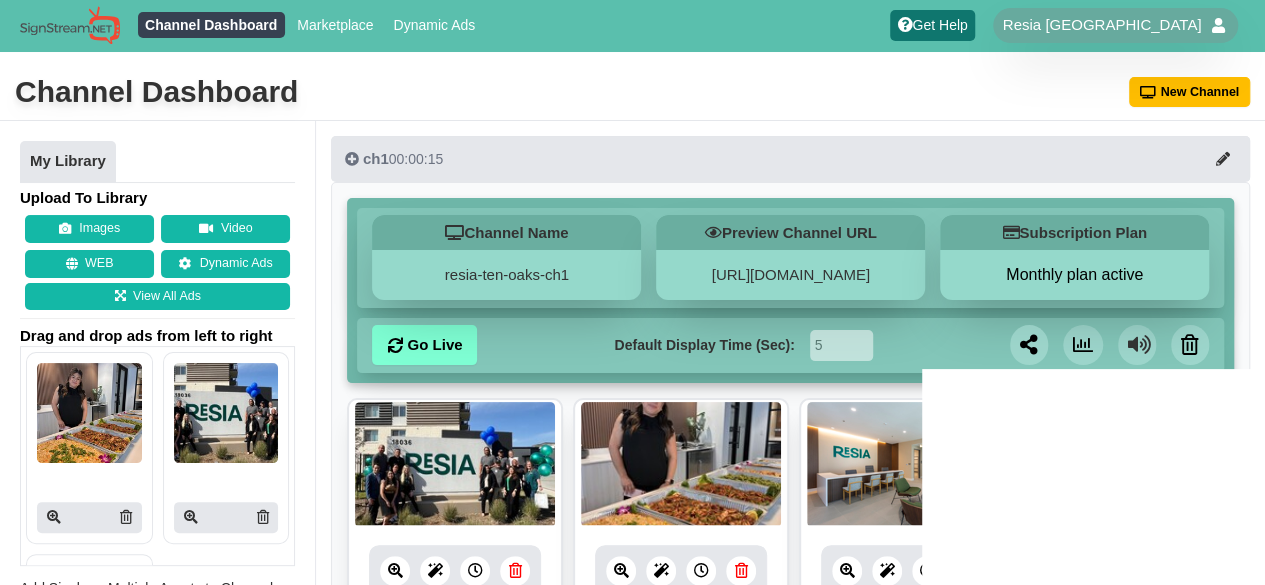 scroll, scrollTop: 0, scrollLeft: 0, axis: both 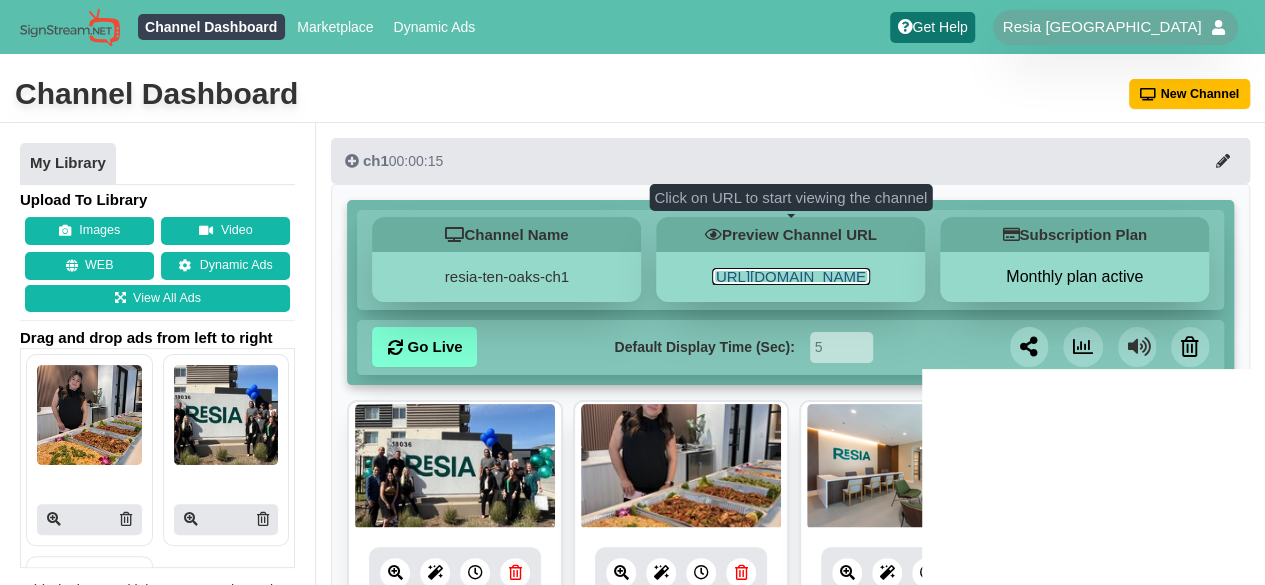 click on "[URL][DOMAIN_NAME]" at bounding box center [791, 276] 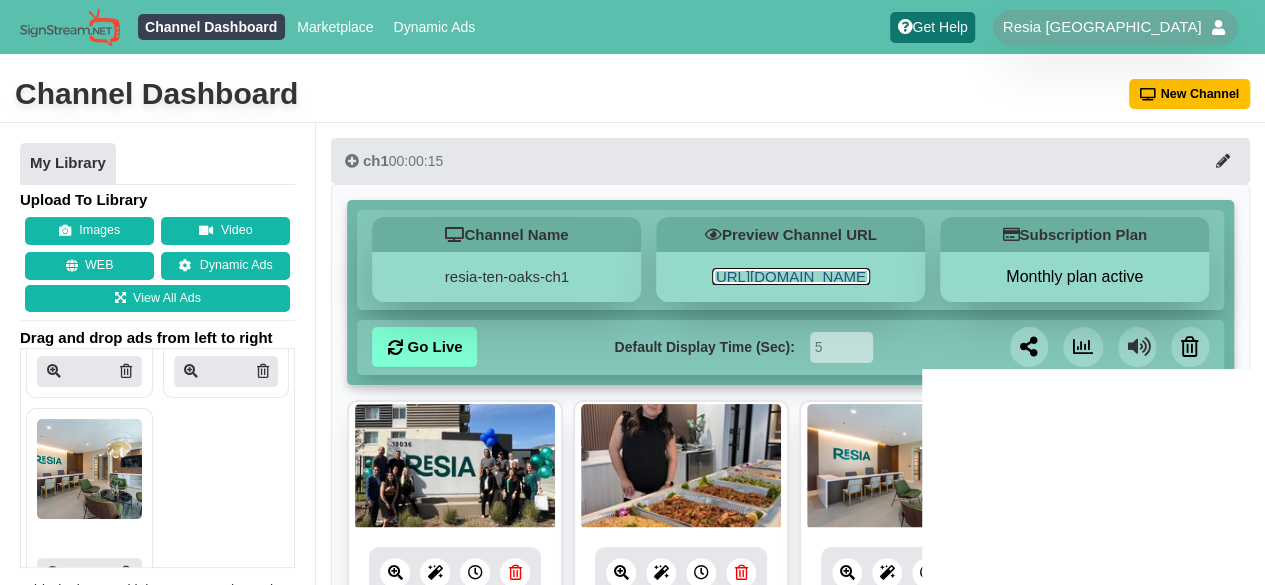 scroll, scrollTop: 184, scrollLeft: 0, axis: vertical 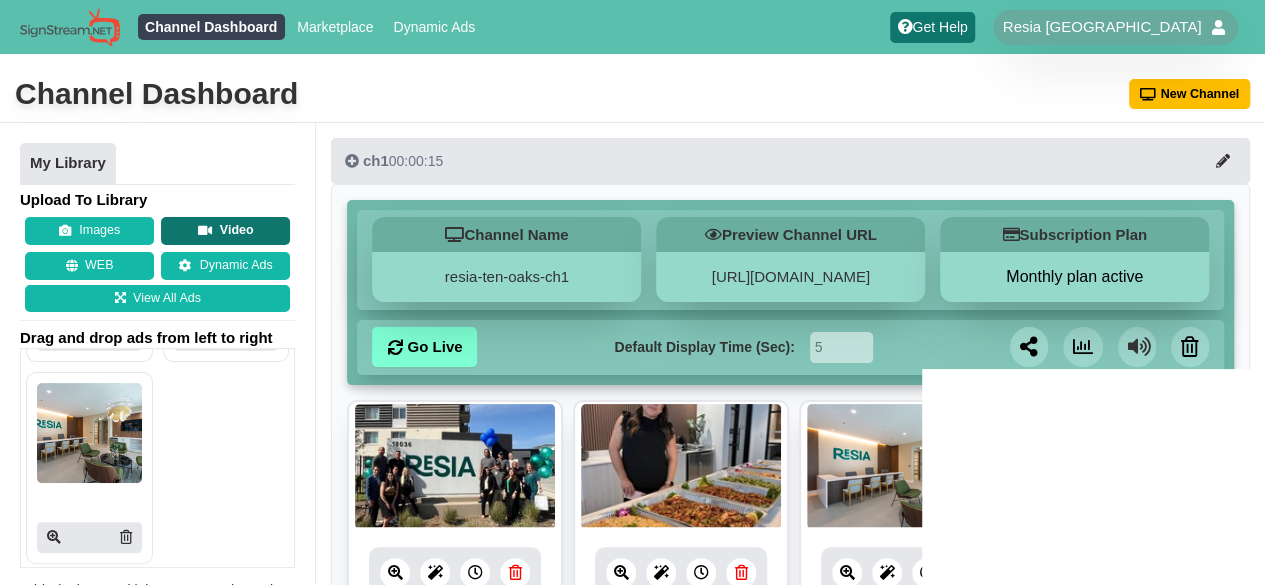 click on "Video" at bounding box center [225, 231] 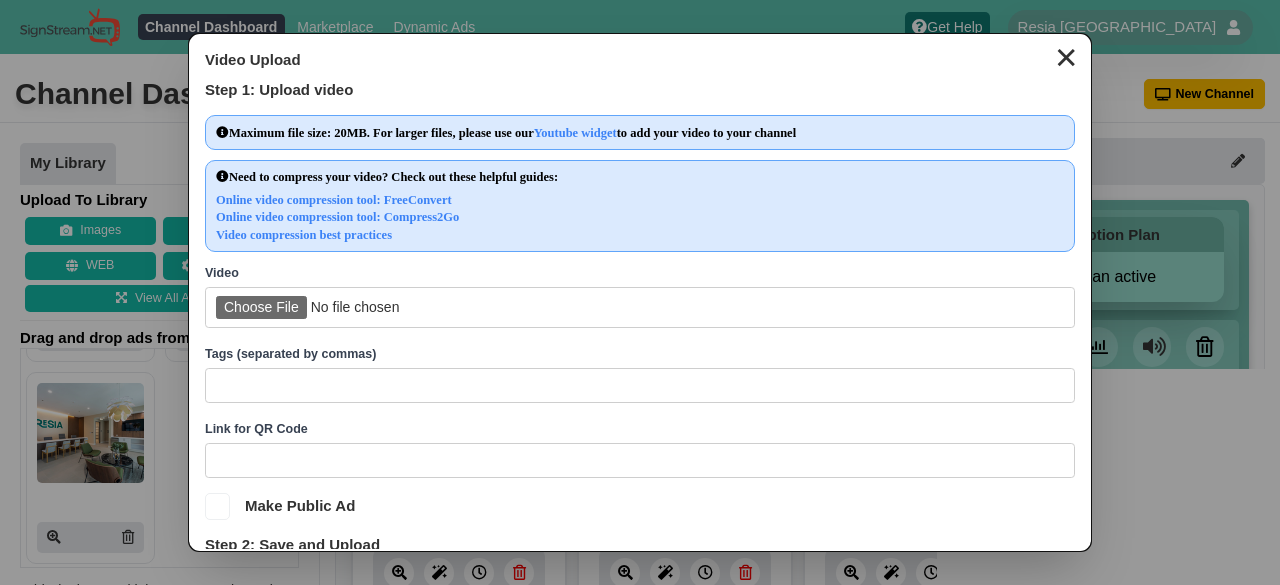 click at bounding box center (640, 307) 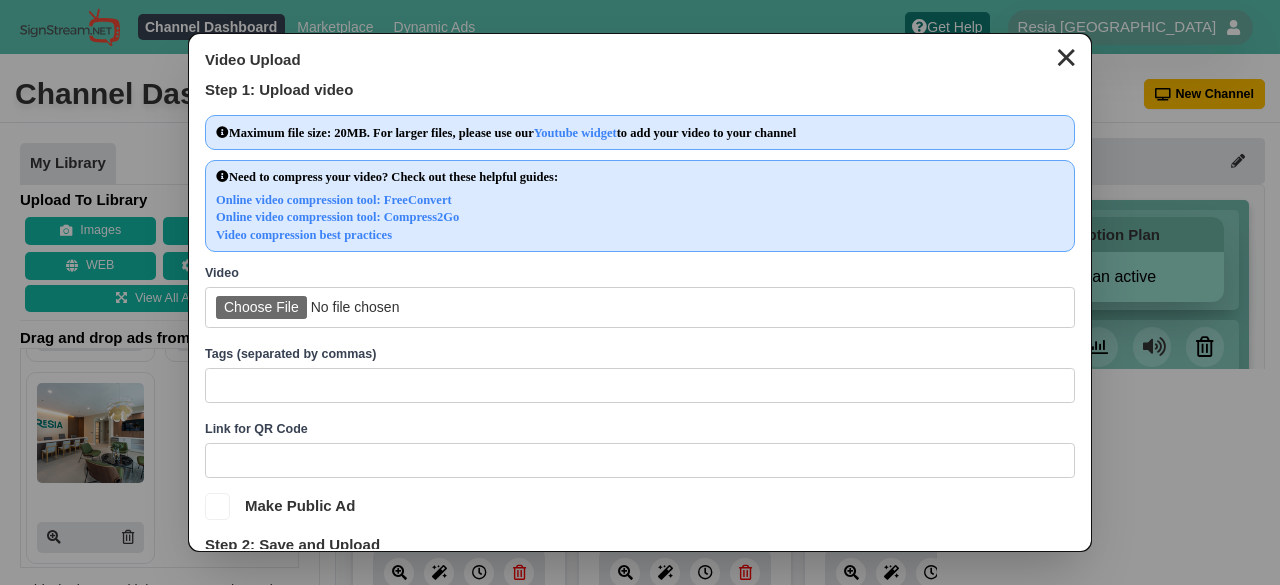 type 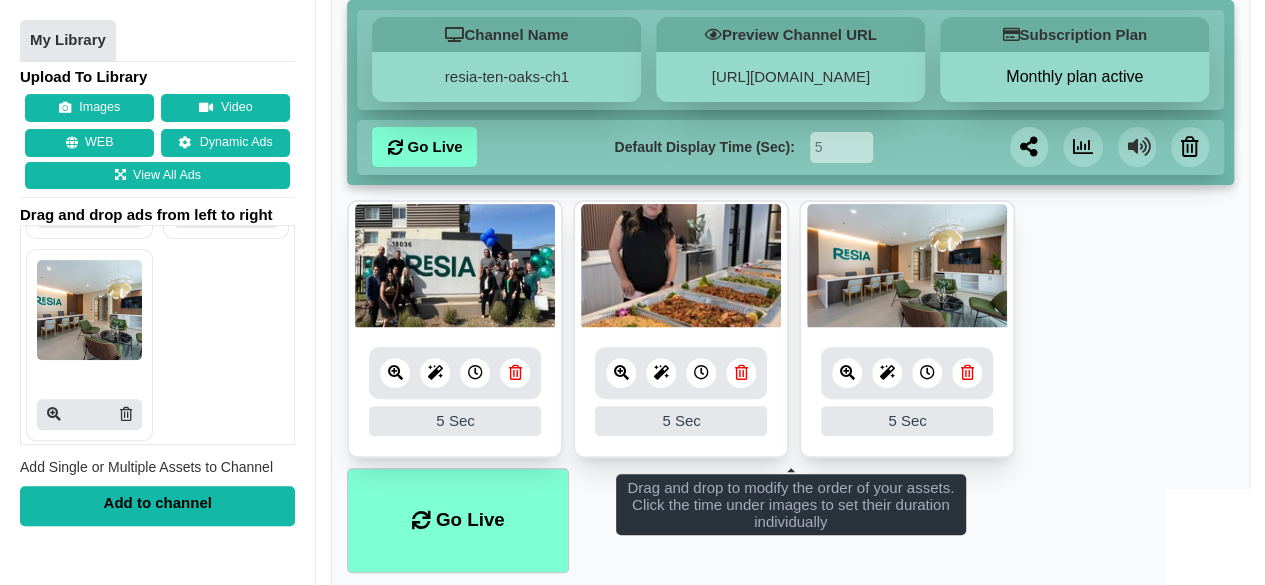 scroll, scrollTop: 269, scrollLeft: 0, axis: vertical 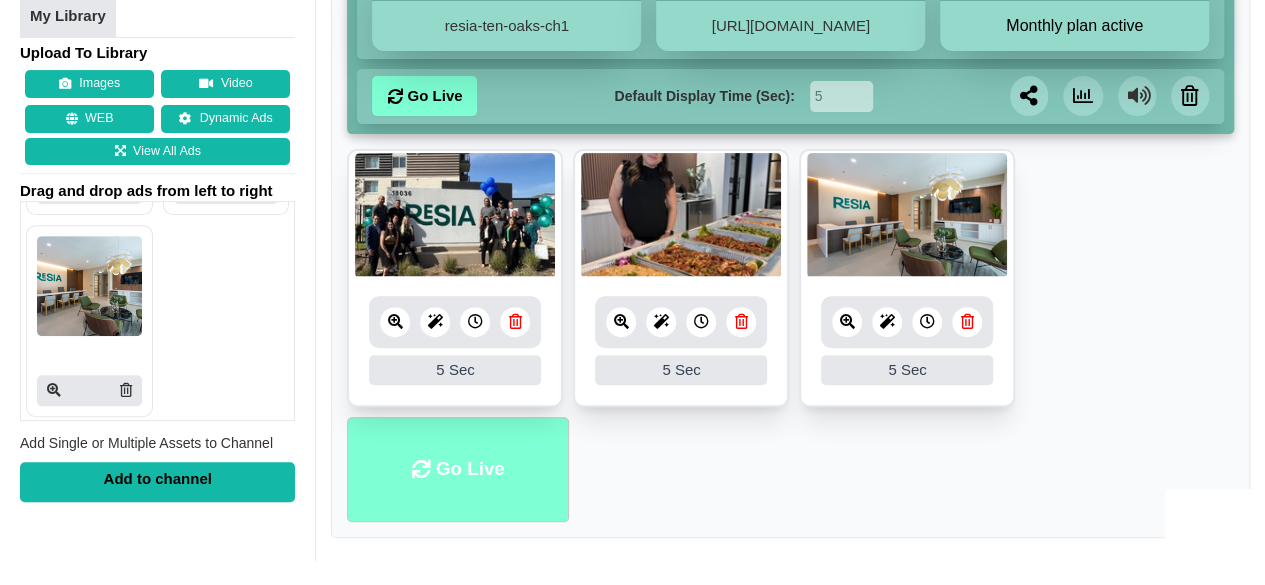 drag, startPoint x: 376, startPoint y: 499, endPoint x: -58, endPoint y: 368, distance: 453.3398 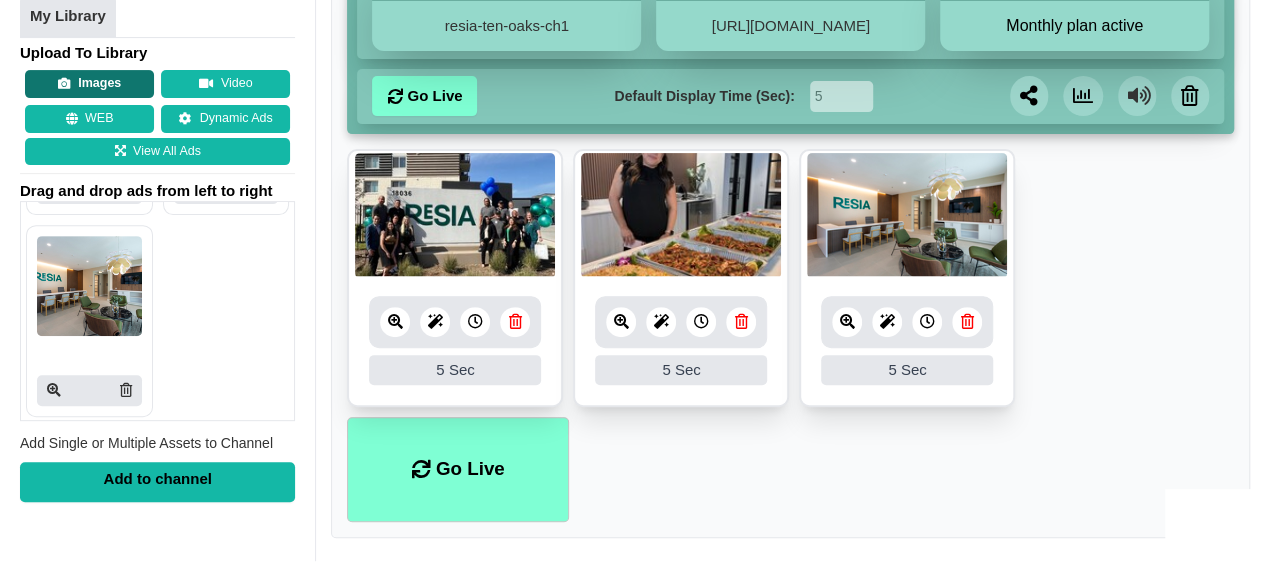click on "Images" at bounding box center (89, 84) 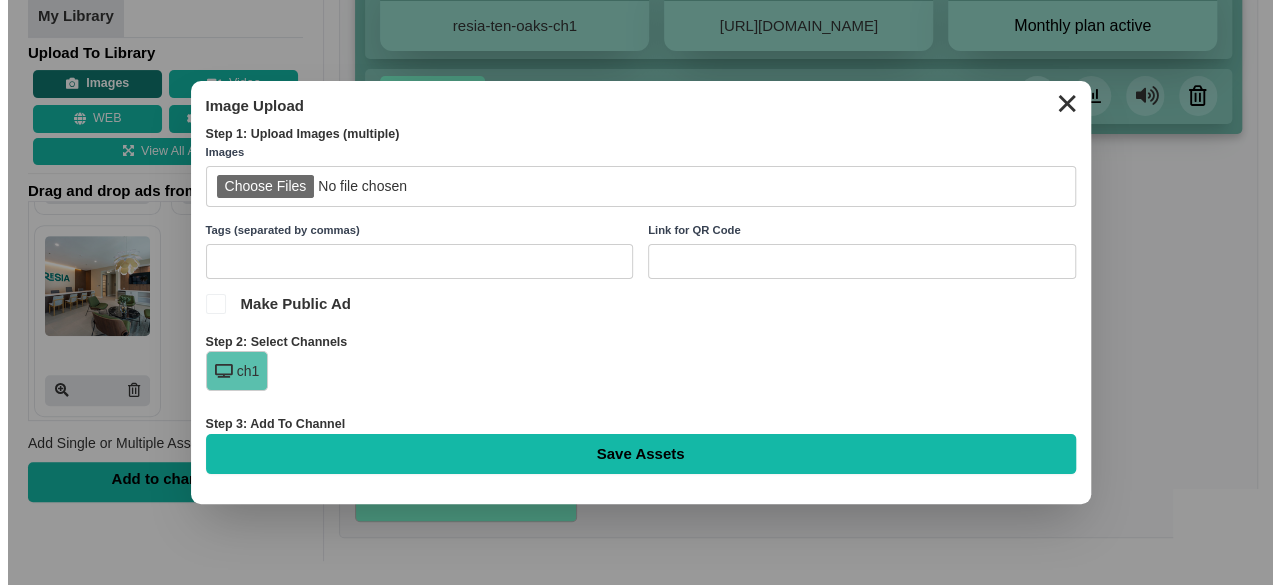 scroll, scrollTop: 250, scrollLeft: 0, axis: vertical 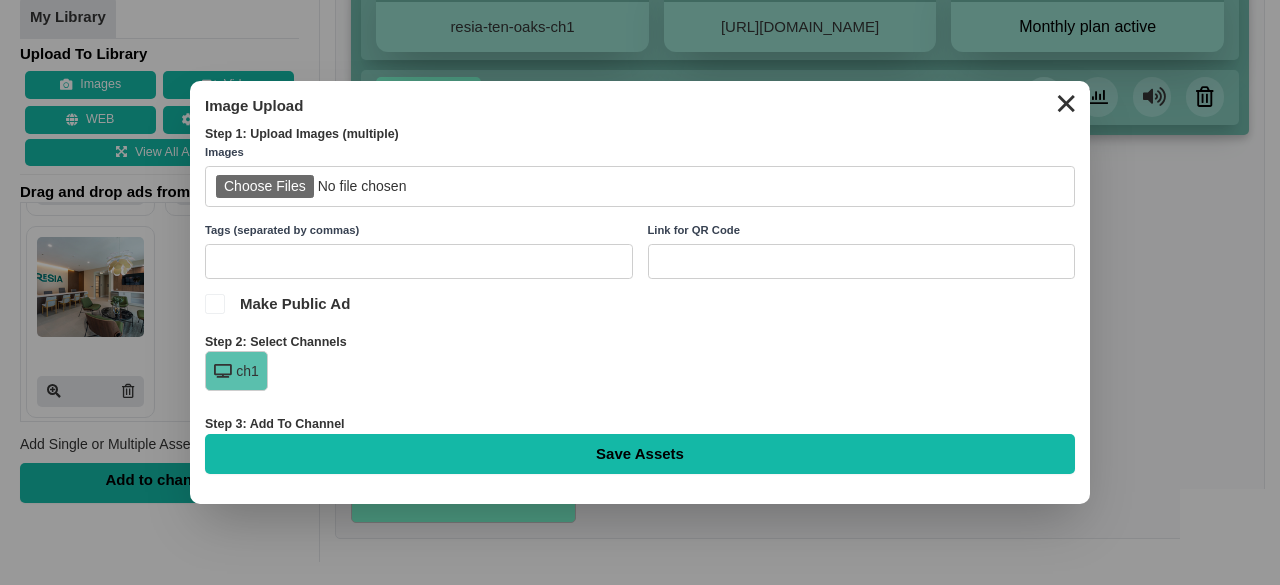 type on "C:\fakepath\Resia10Oaks0243.jpg" 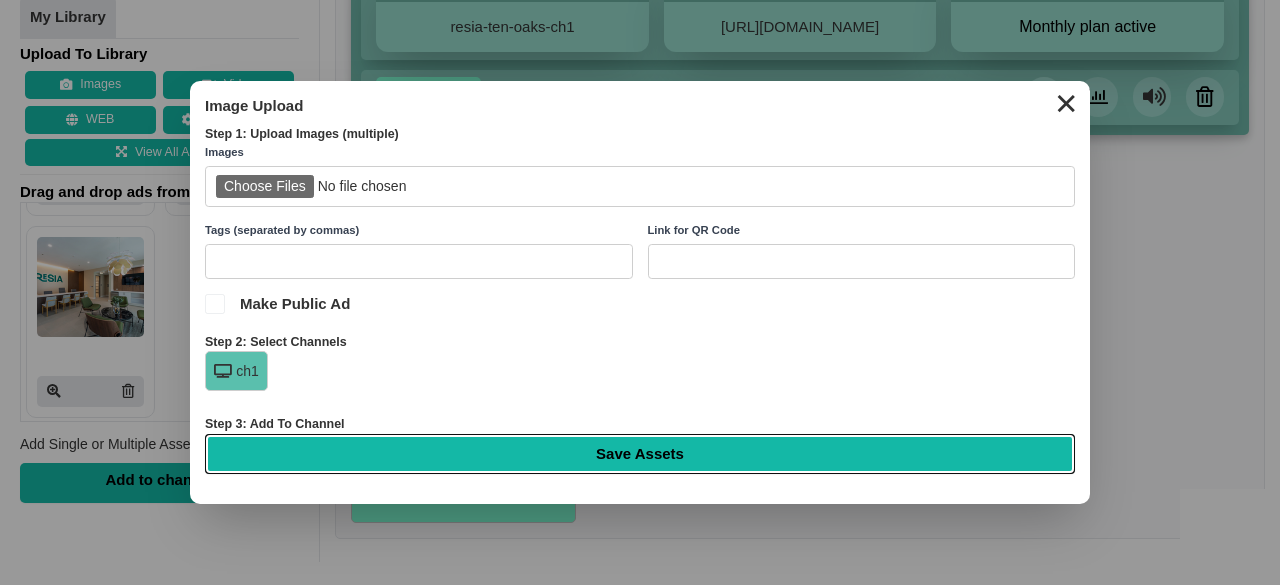 click on "Save Assets" at bounding box center (640, 454) 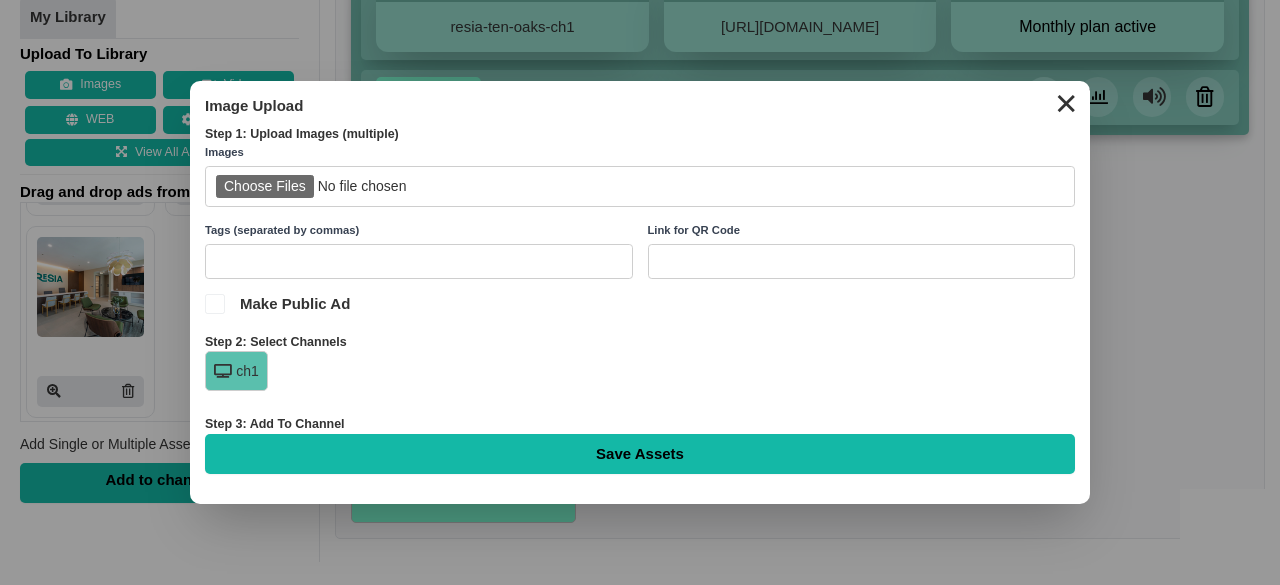 type on "Saving..." 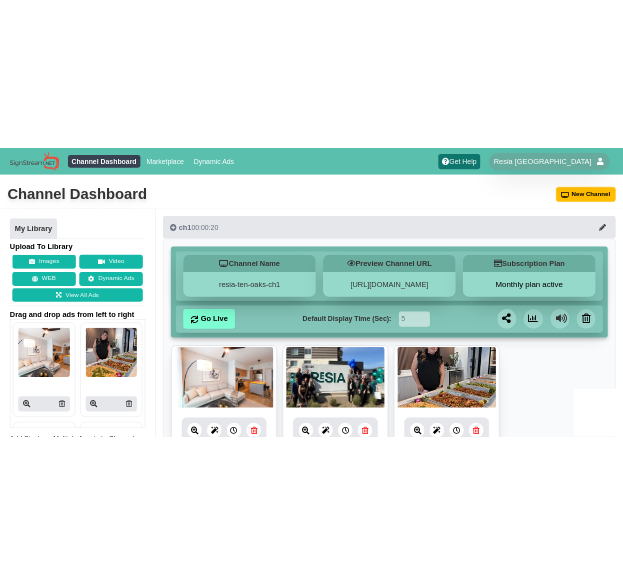 scroll, scrollTop: 0, scrollLeft: 0, axis: both 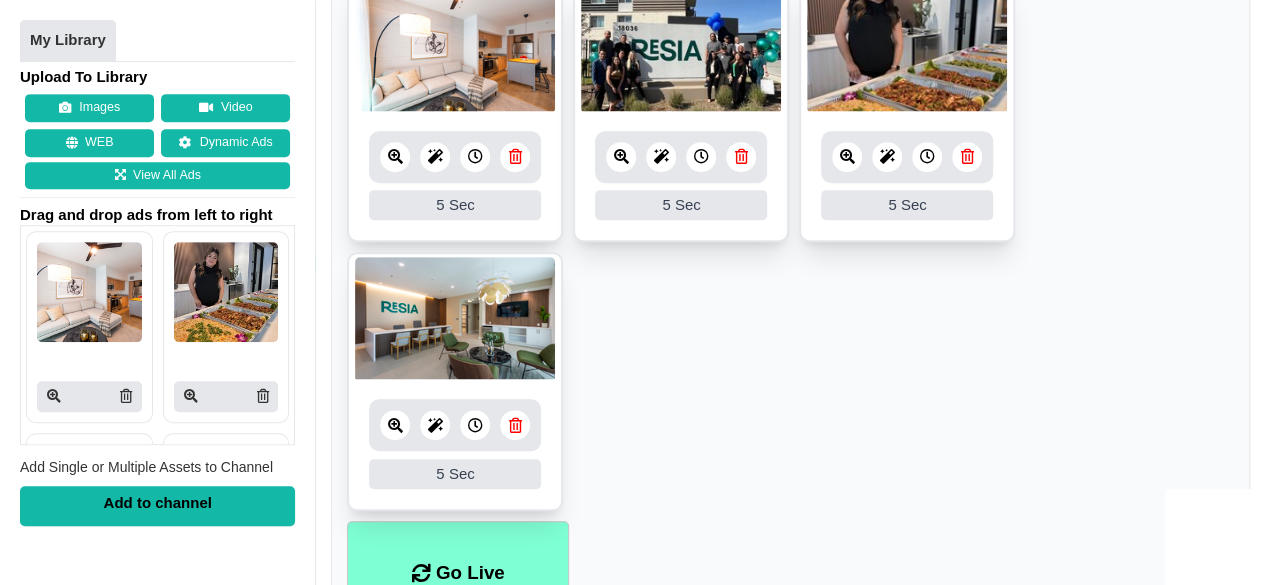 click on "Images" at bounding box center (89, 109) 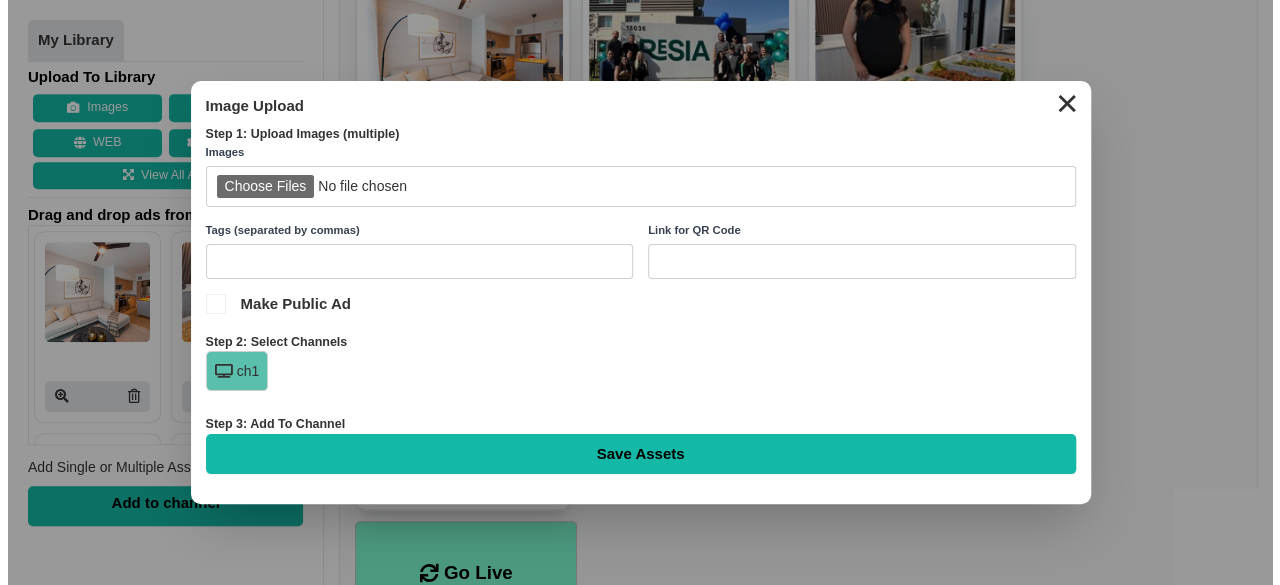 scroll, scrollTop: 397, scrollLeft: 0, axis: vertical 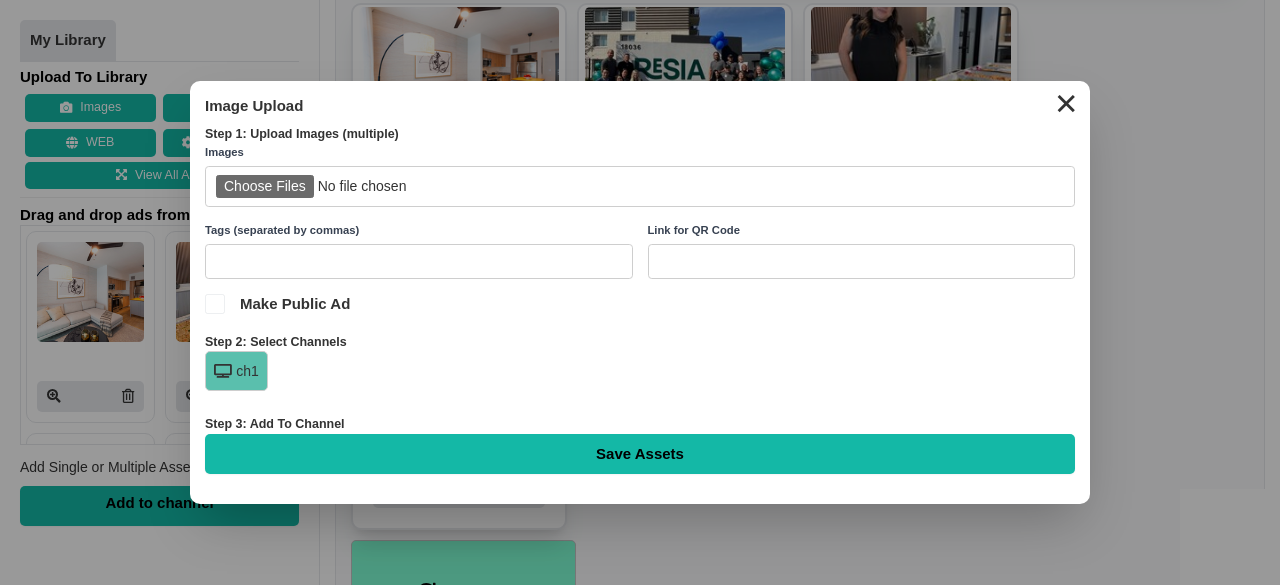 type on "C:\fakepath\Resia10Oaks0254.2.jpg" 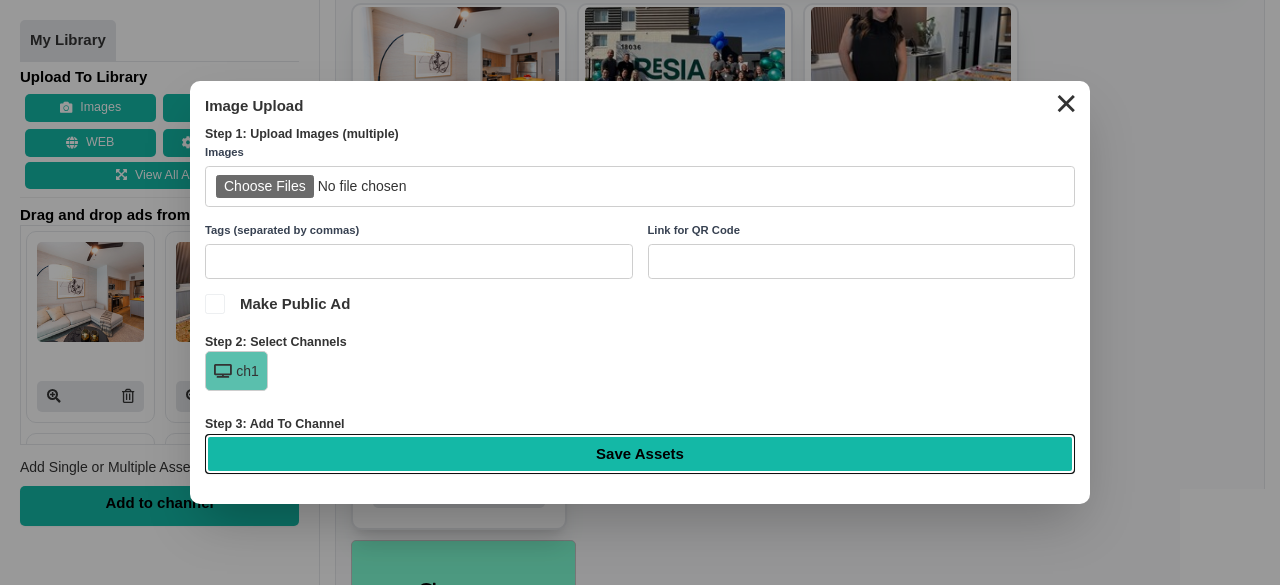 click on "Save Assets" at bounding box center (640, 454) 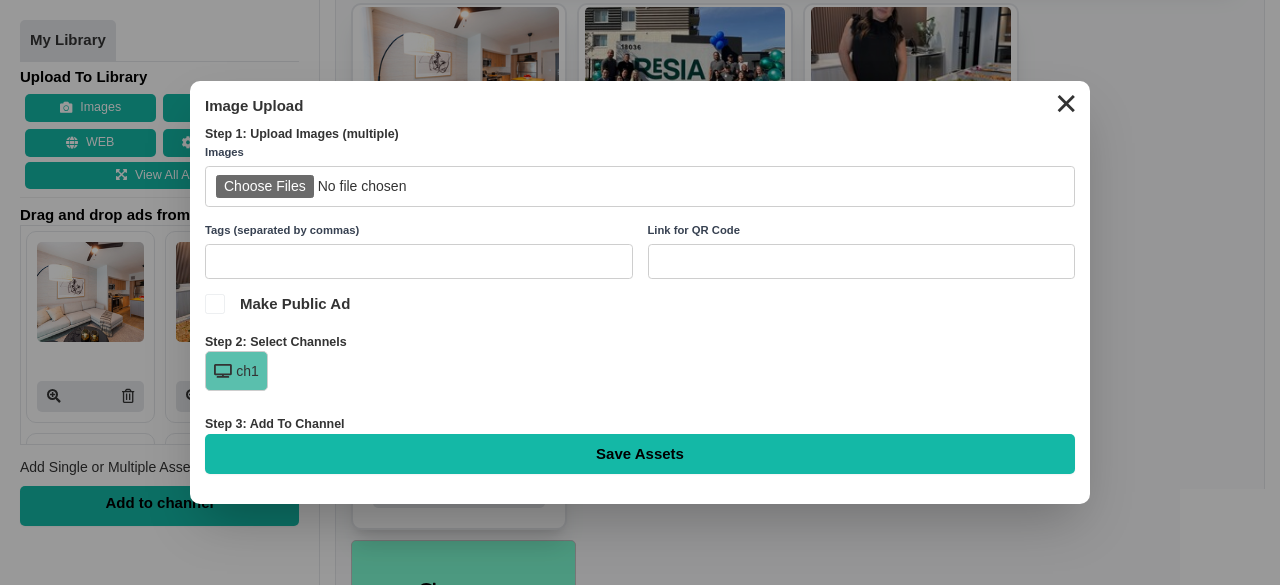 type on "Saving..." 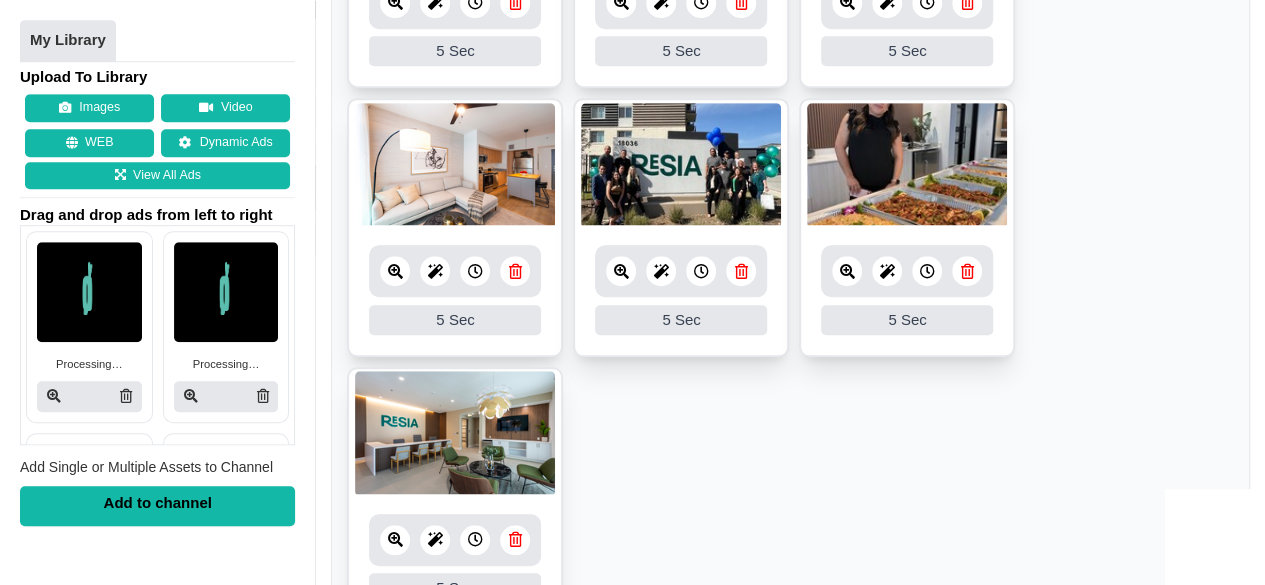scroll, scrollTop: 600, scrollLeft: 0, axis: vertical 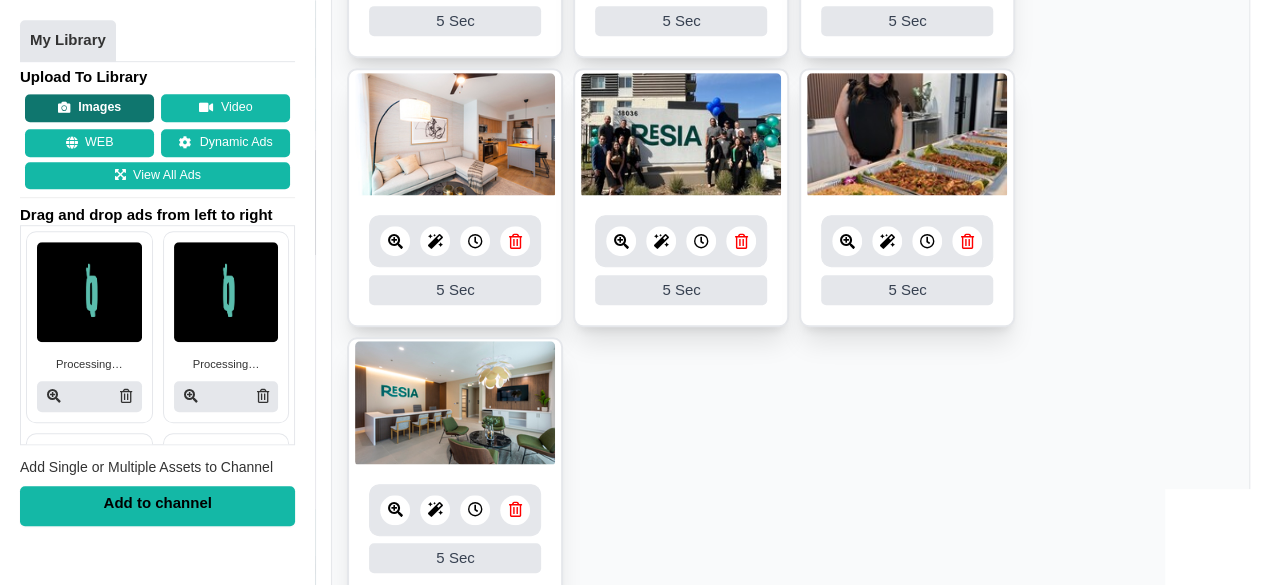 click on "Images" at bounding box center (89, 109) 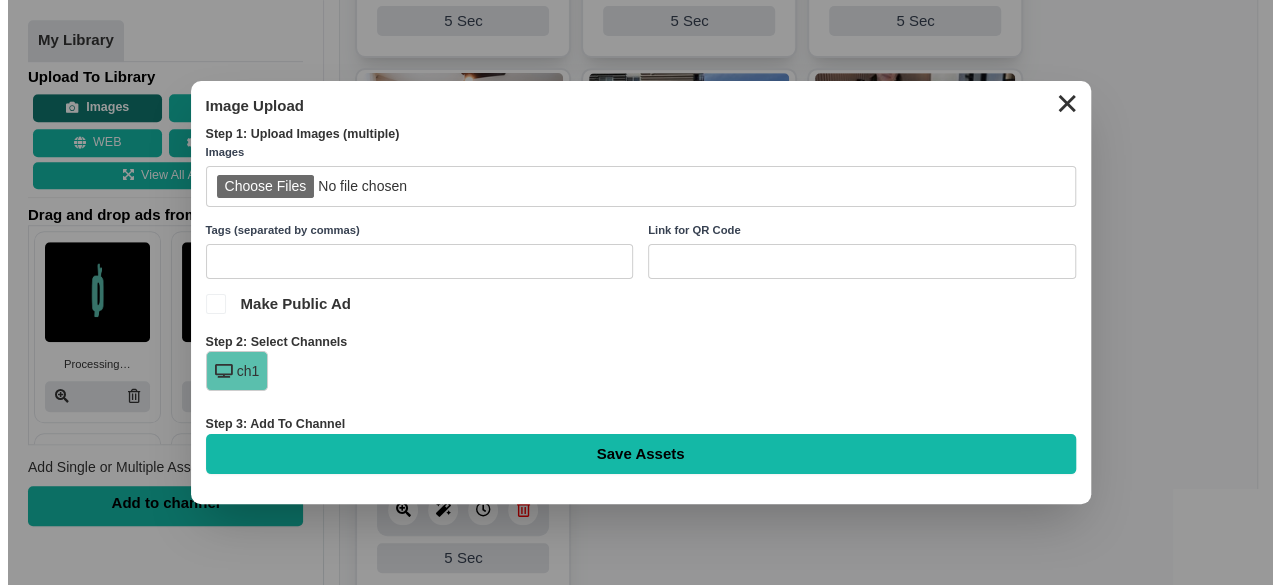 scroll, scrollTop: 580, scrollLeft: 0, axis: vertical 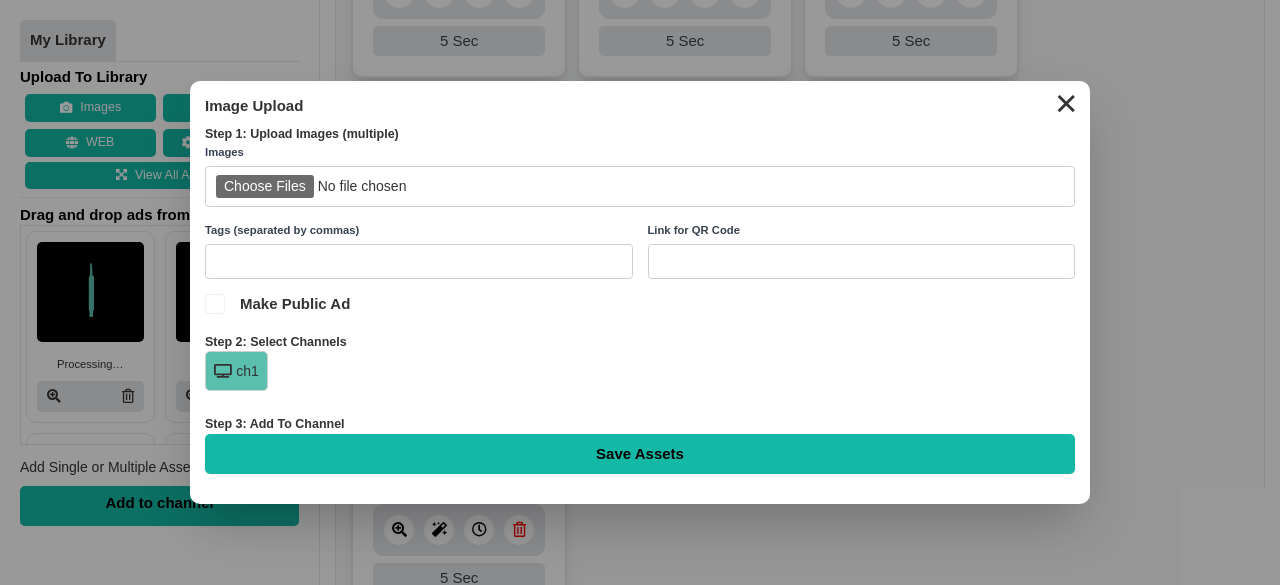 type on "C:\fakepath\Resia10Oaks0316.jpg" 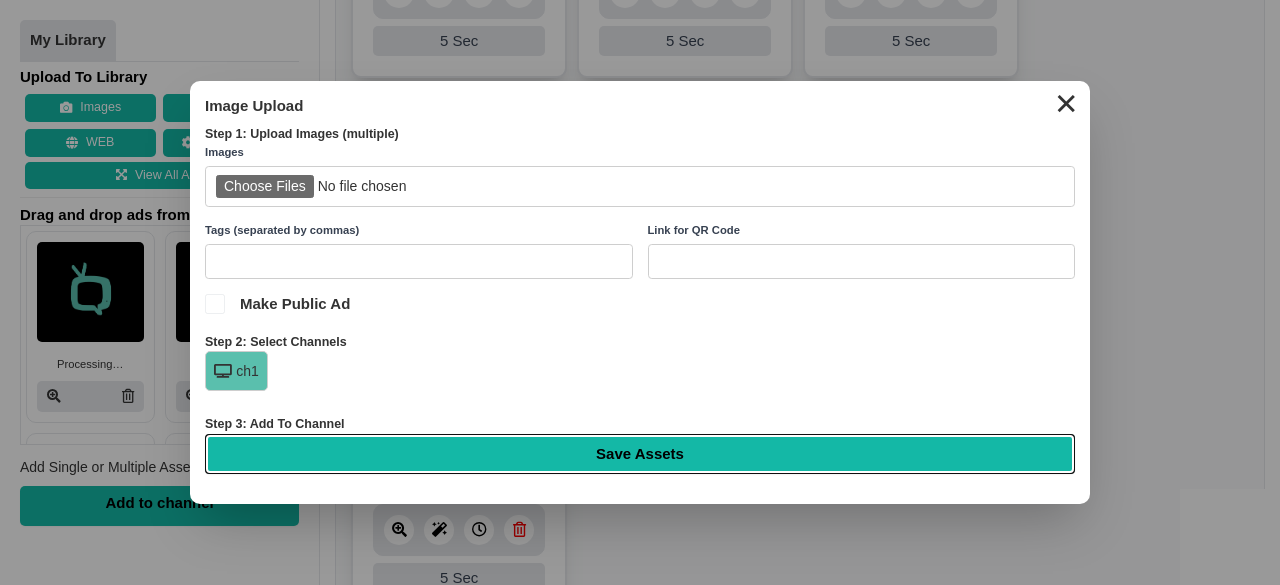 click on "Save Assets" at bounding box center (640, 454) 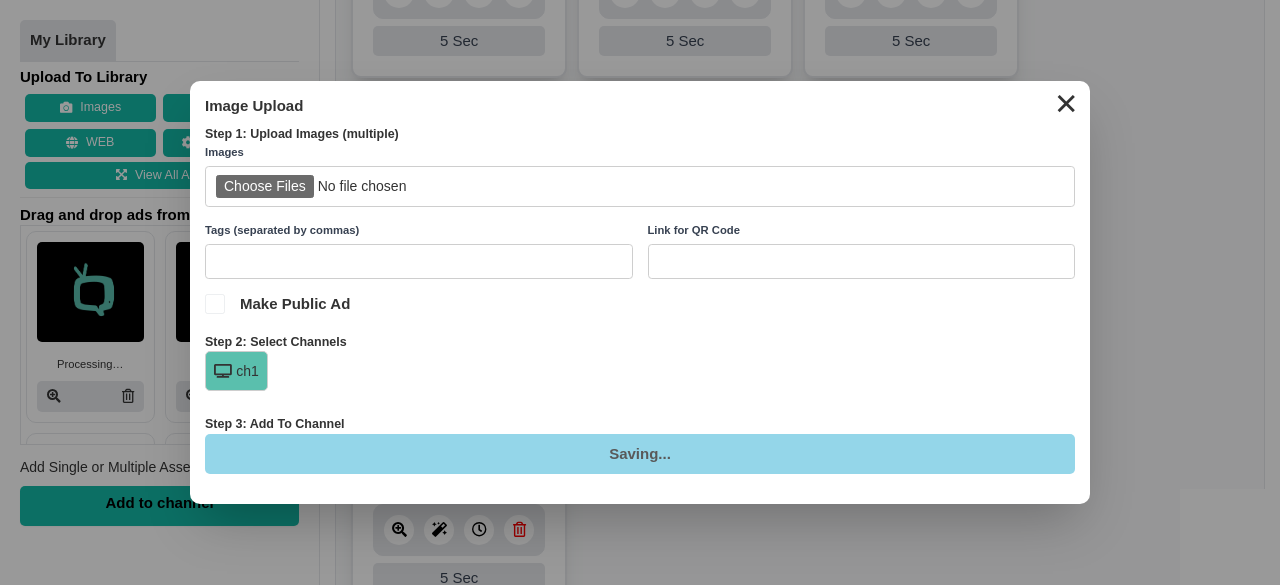 type on "Saving..." 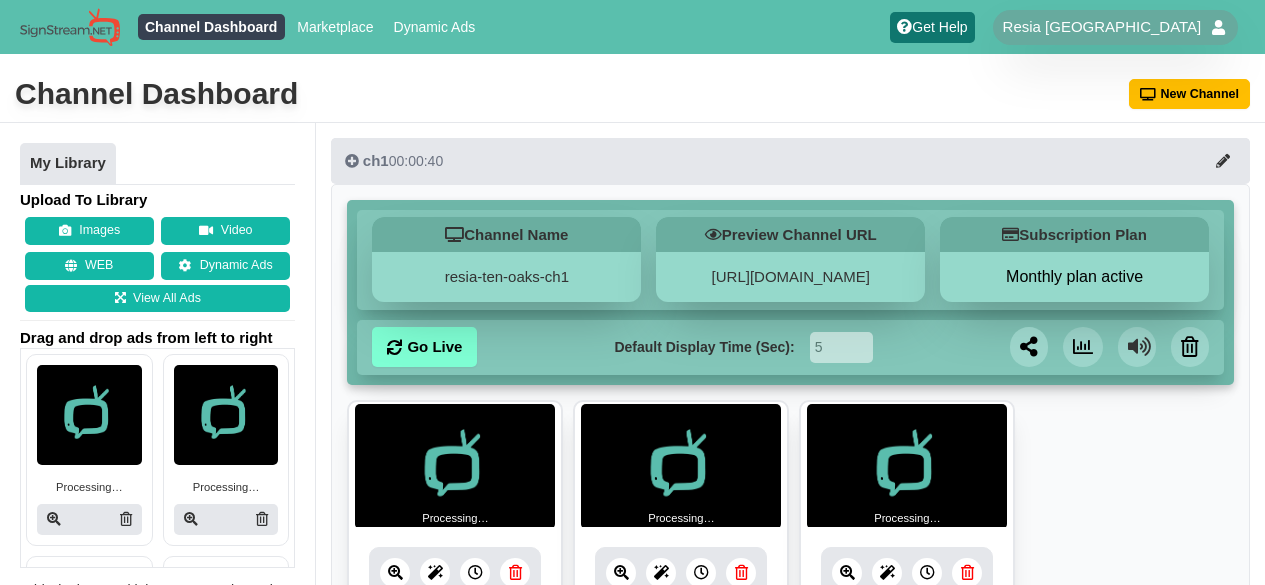 scroll, scrollTop: 0, scrollLeft: 0, axis: both 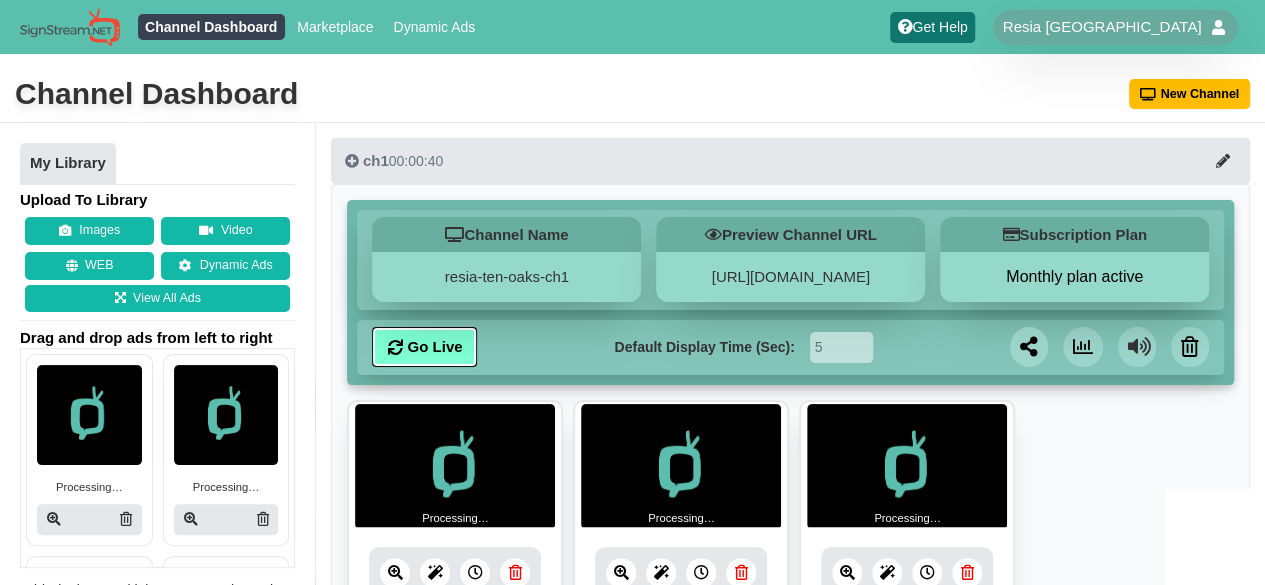 click on "Go Live" at bounding box center [424, 347] 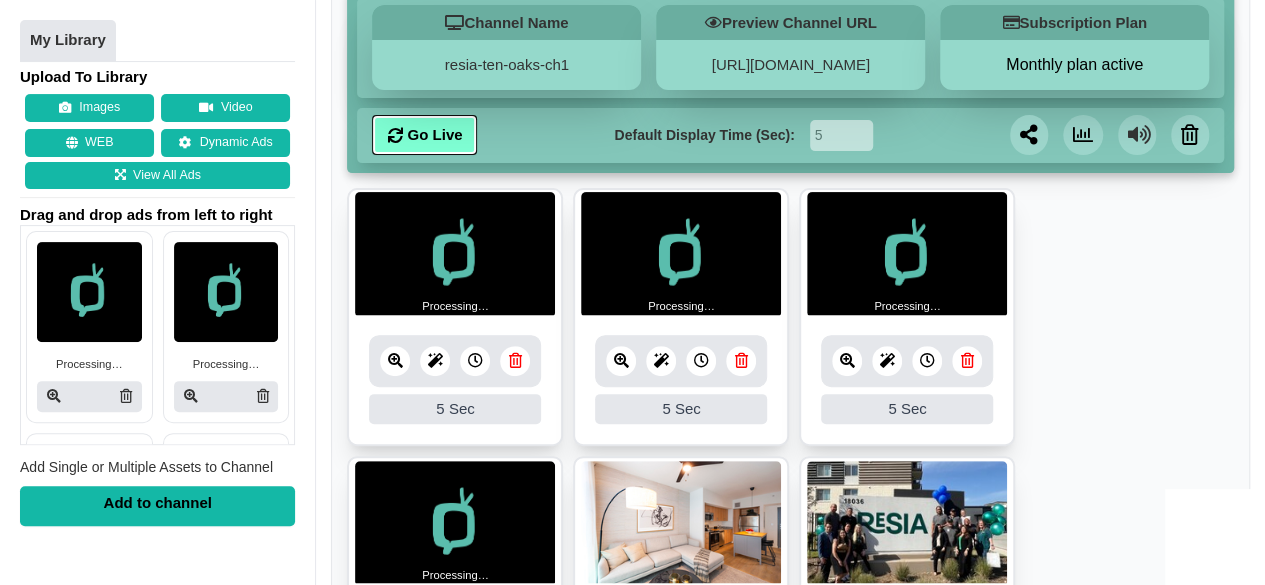 scroll, scrollTop: 400, scrollLeft: 0, axis: vertical 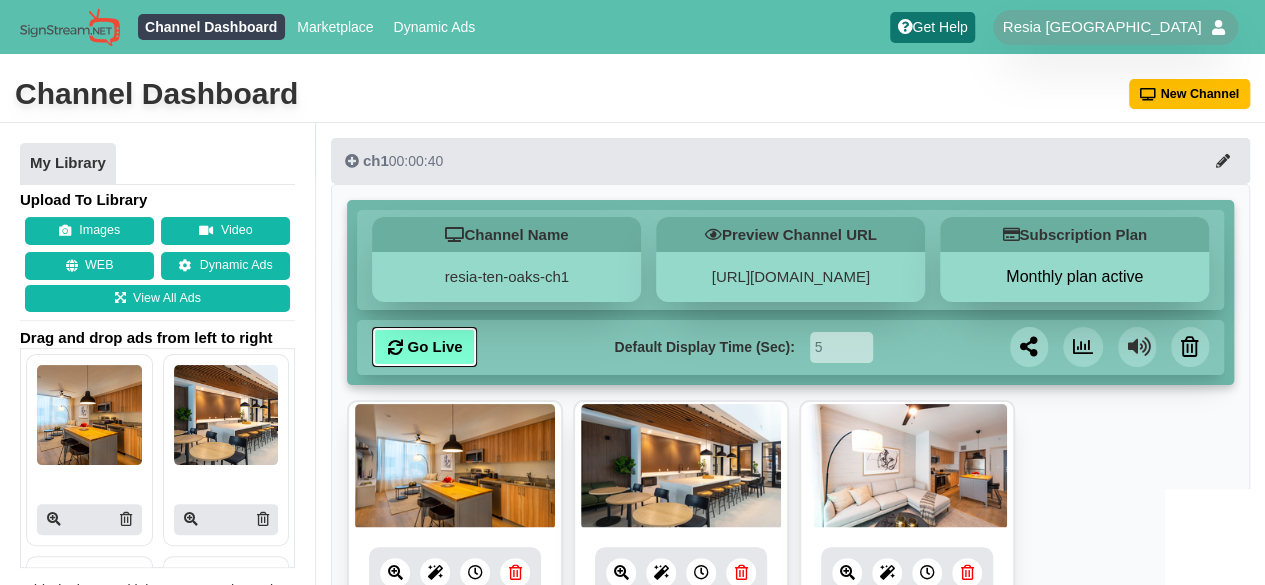 click on "Go Live" at bounding box center [424, 347] 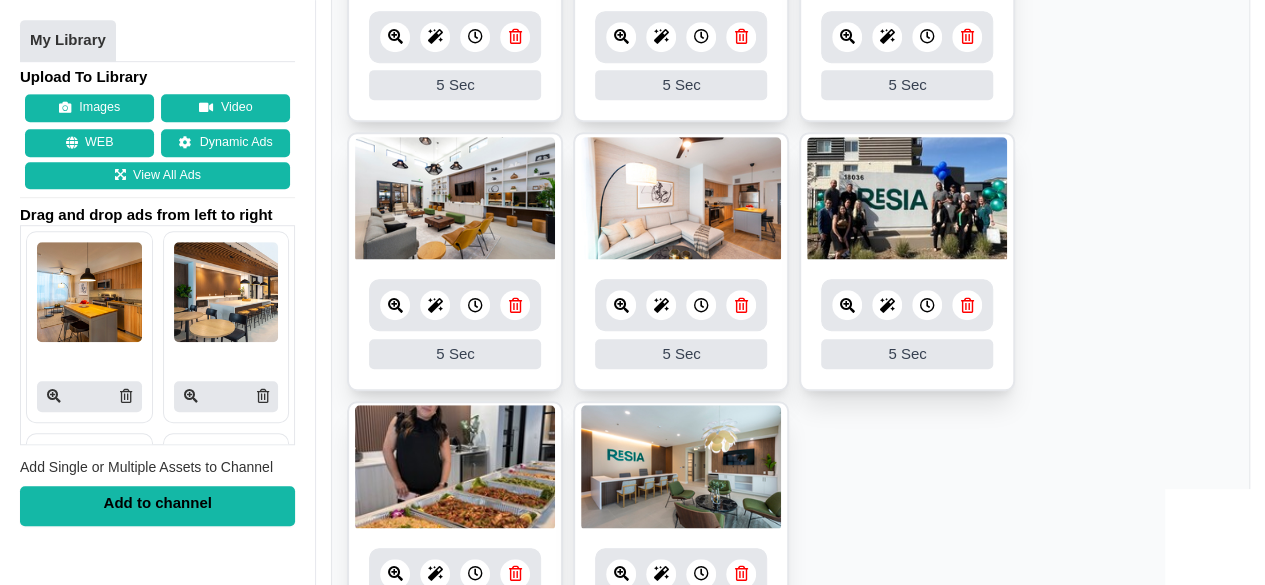 scroll, scrollTop: 804, scrollLeft: 0, axis: vertical 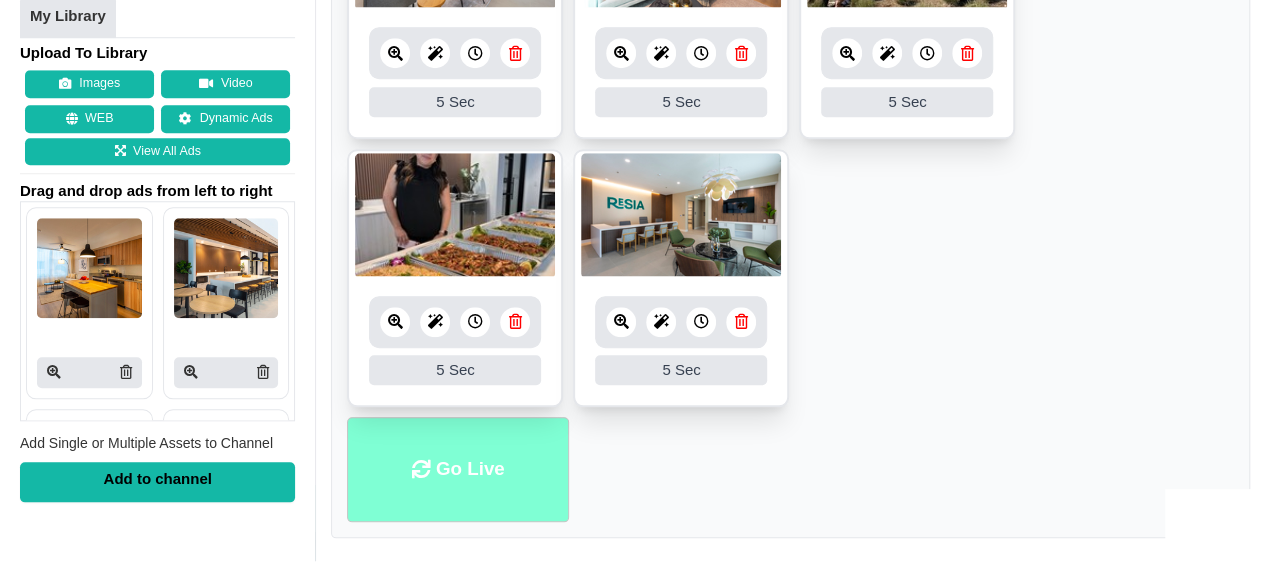 click on "Go Live" at bounding box center (458, 469) 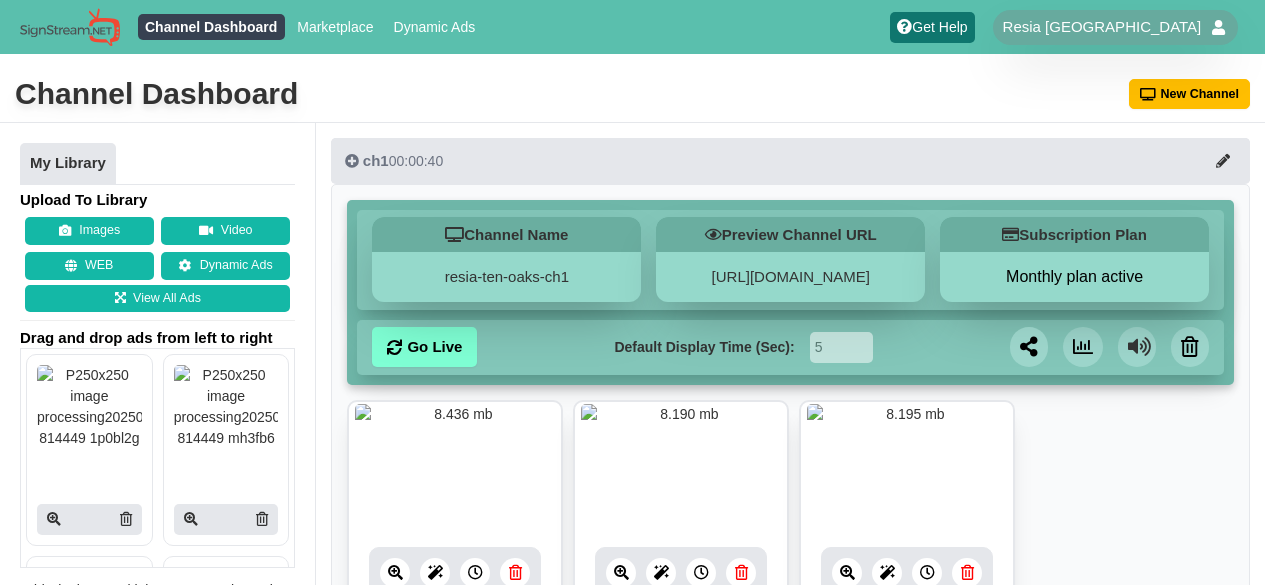 scroll, scrollTop: 0, scrollLeft: 0, axis: both 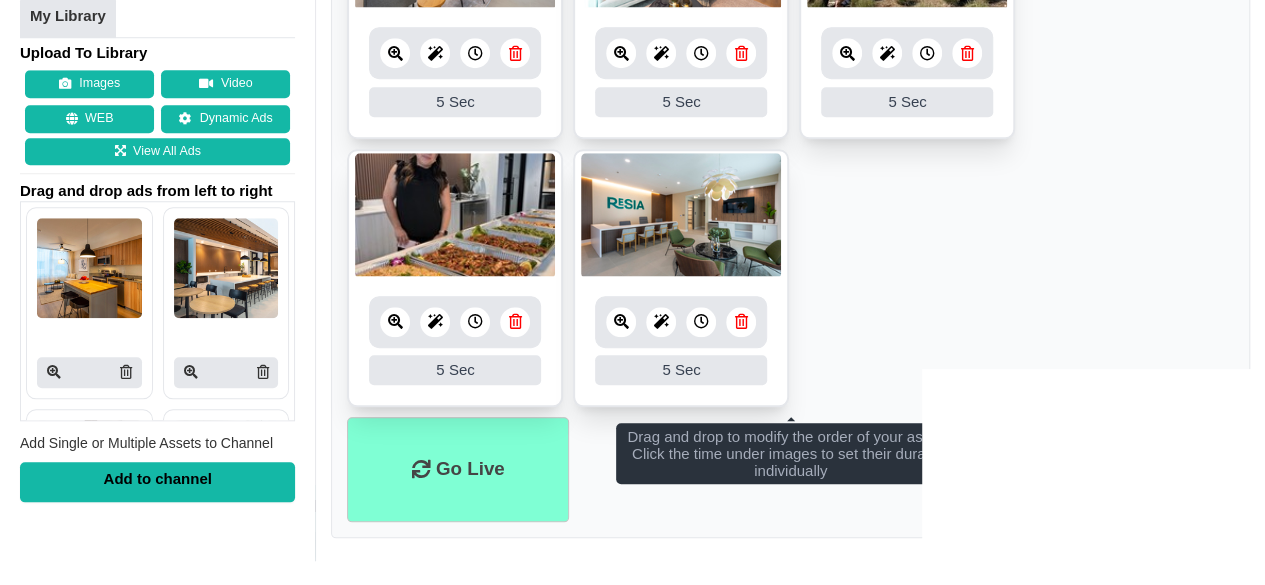 click on "5
Sec" at bounding box center [455, 370] 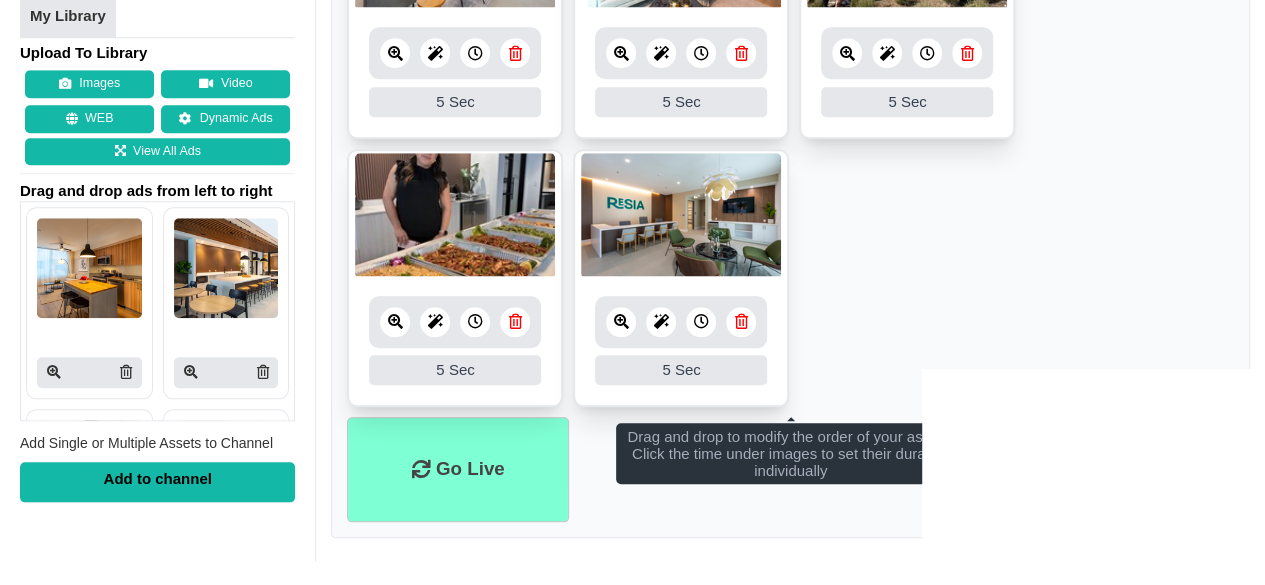 click on "5
Sec" at bounding box center [455, 370] 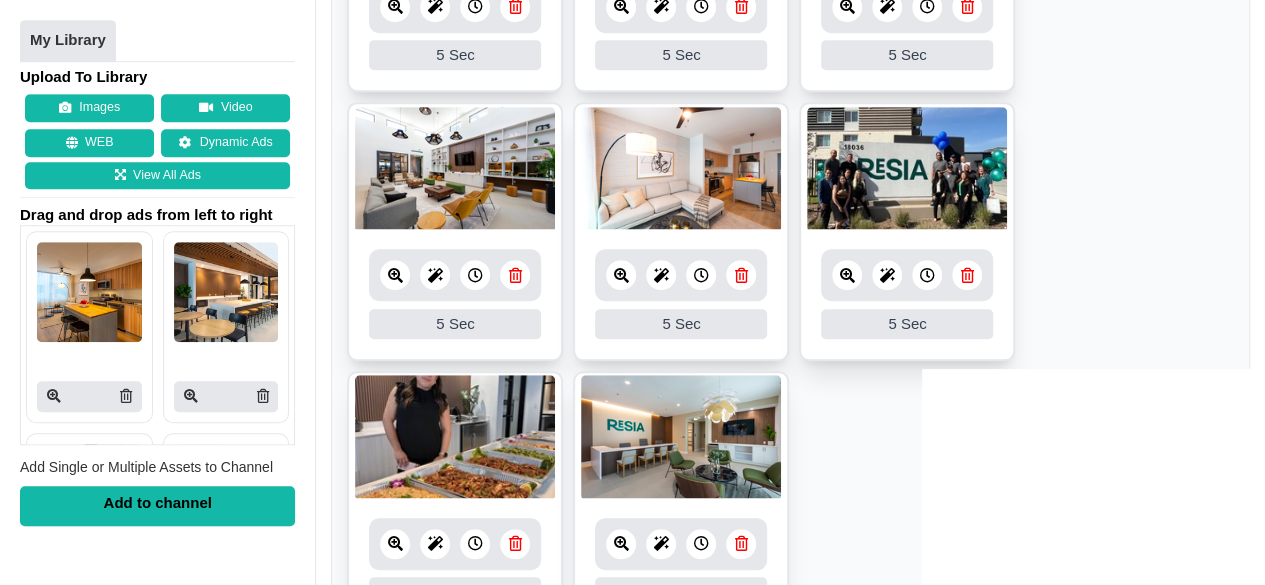 scroll, scrollTop: 704, scrollLeft: 0, axis: vertical 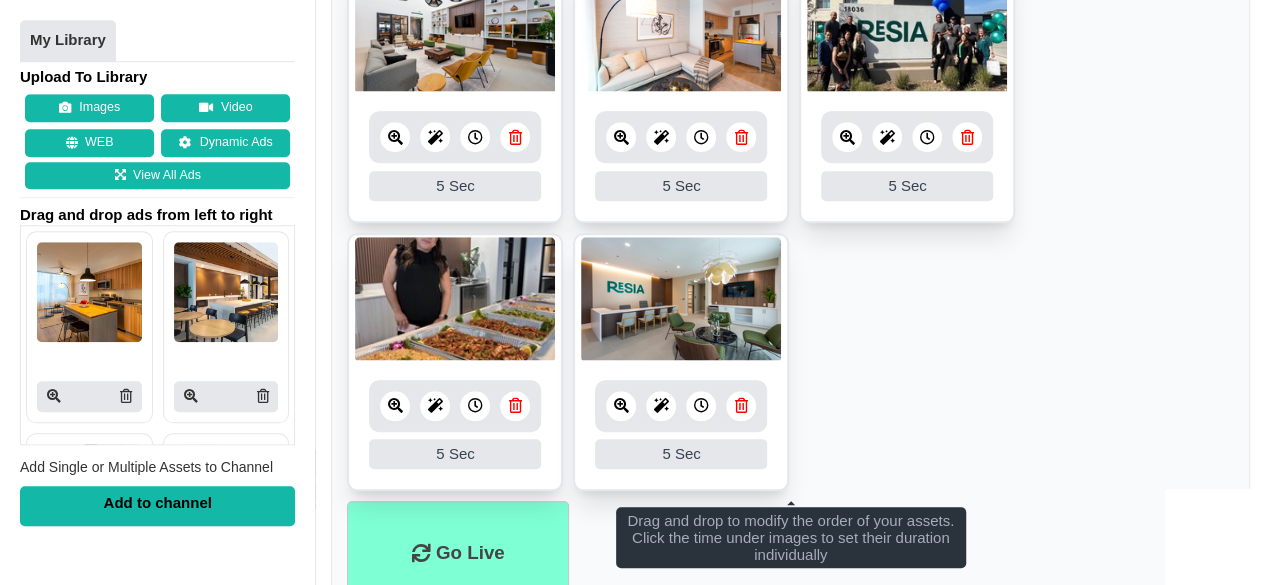 click on "5
Sec" at bounding box center [455, 454] 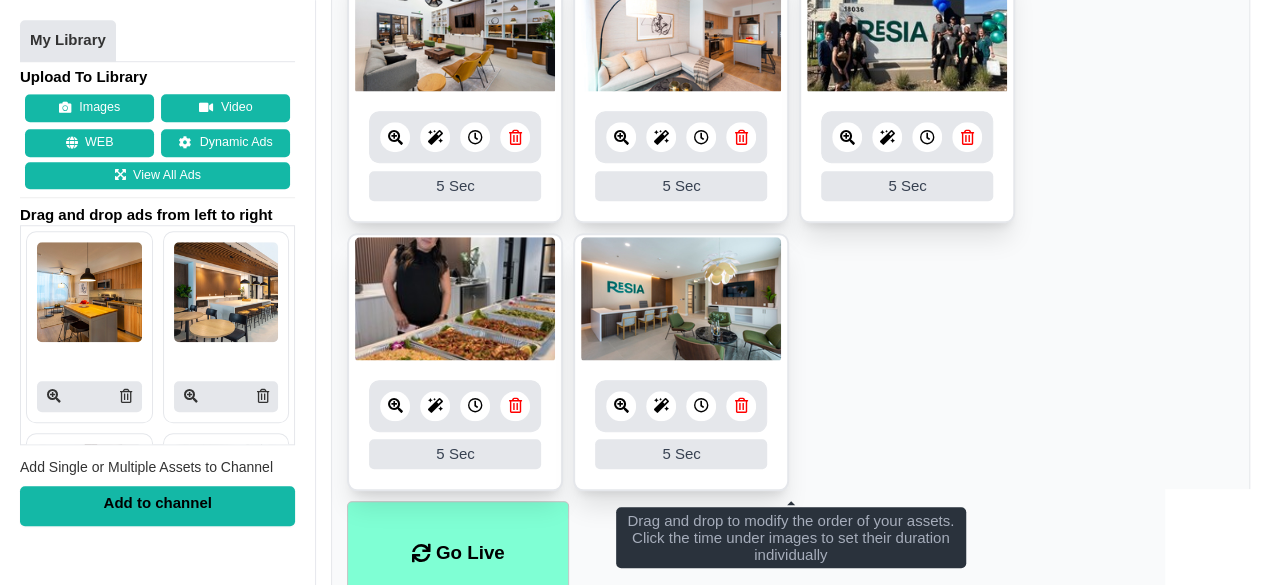 click on "5
Sec" at bounding box center [455, 454] 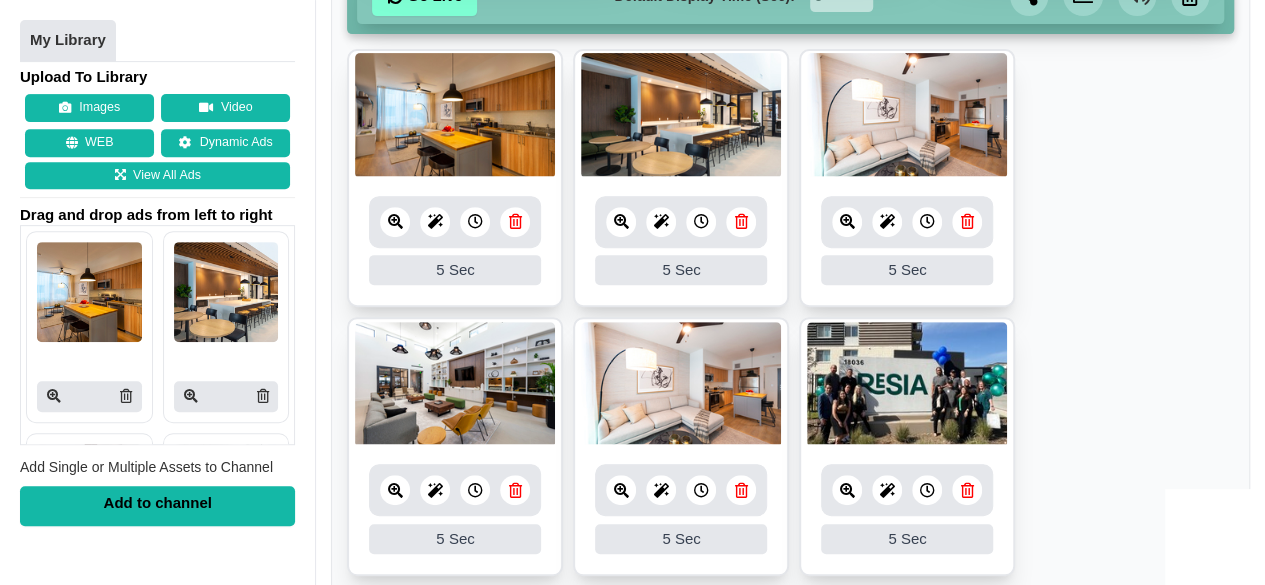 scroll, scrollTop: 204, scrollLeft: 0, axis: vertical 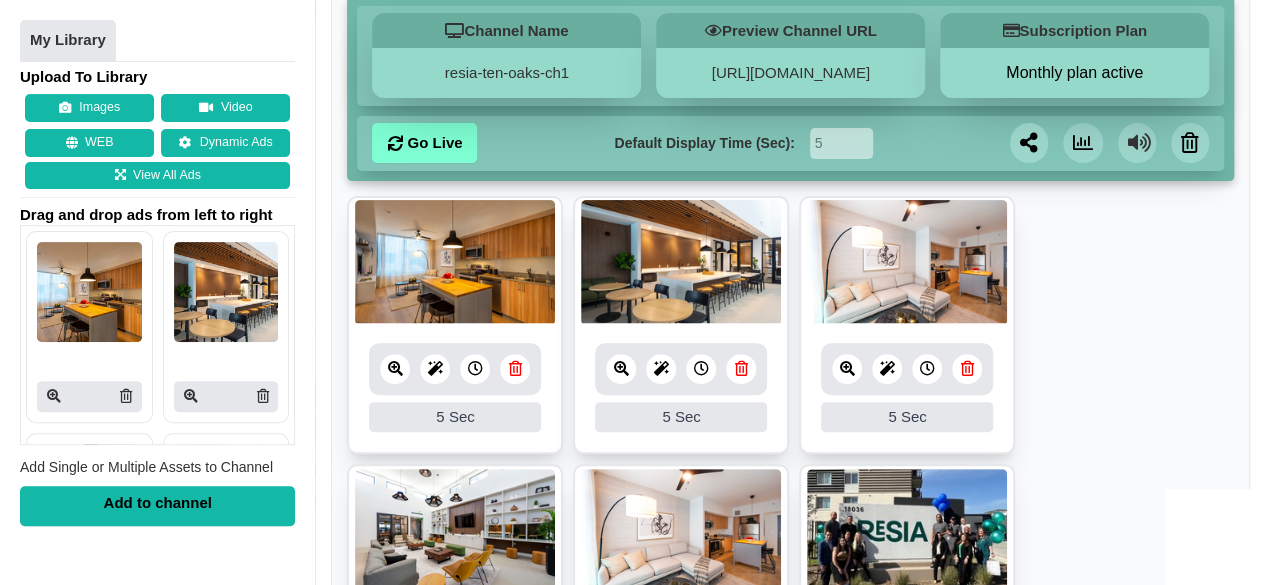 click on "5
Sec" at bounding box center (455, 417) 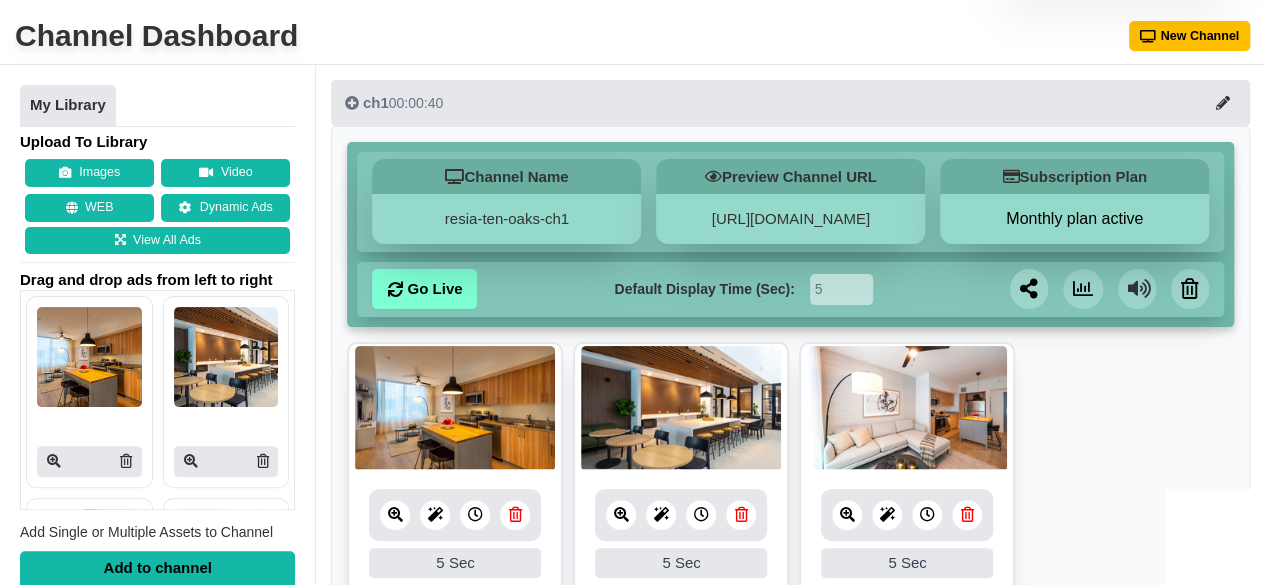 scroll, scrollTop: 100, scrollLeft: 0, axis: vertical 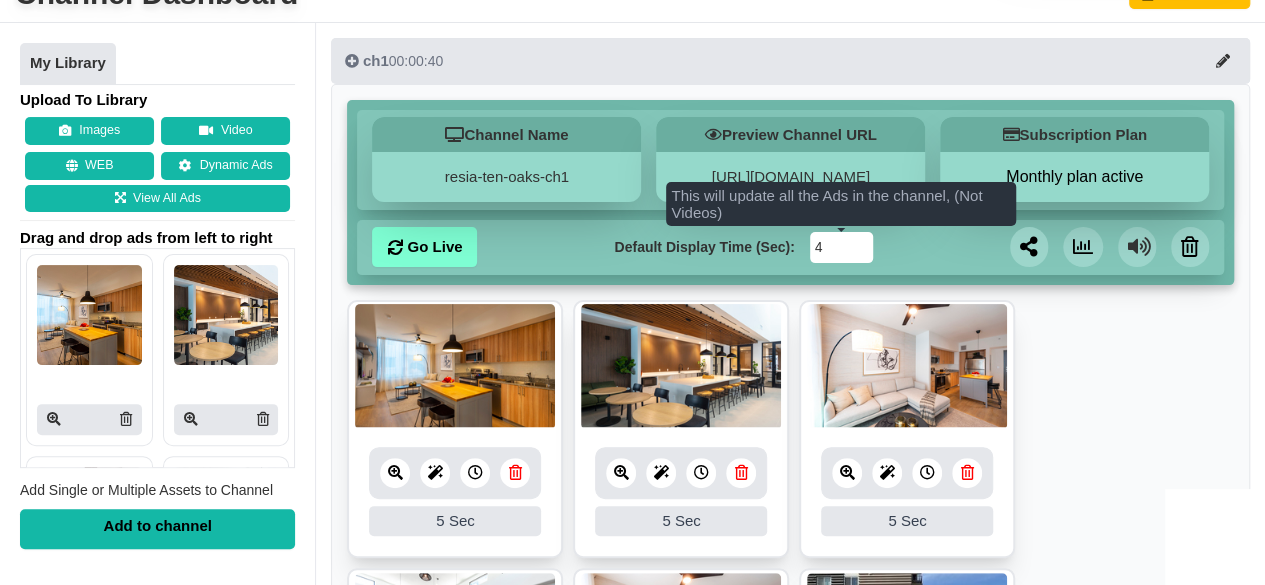 click on "4" at bounding box center (841, 247) 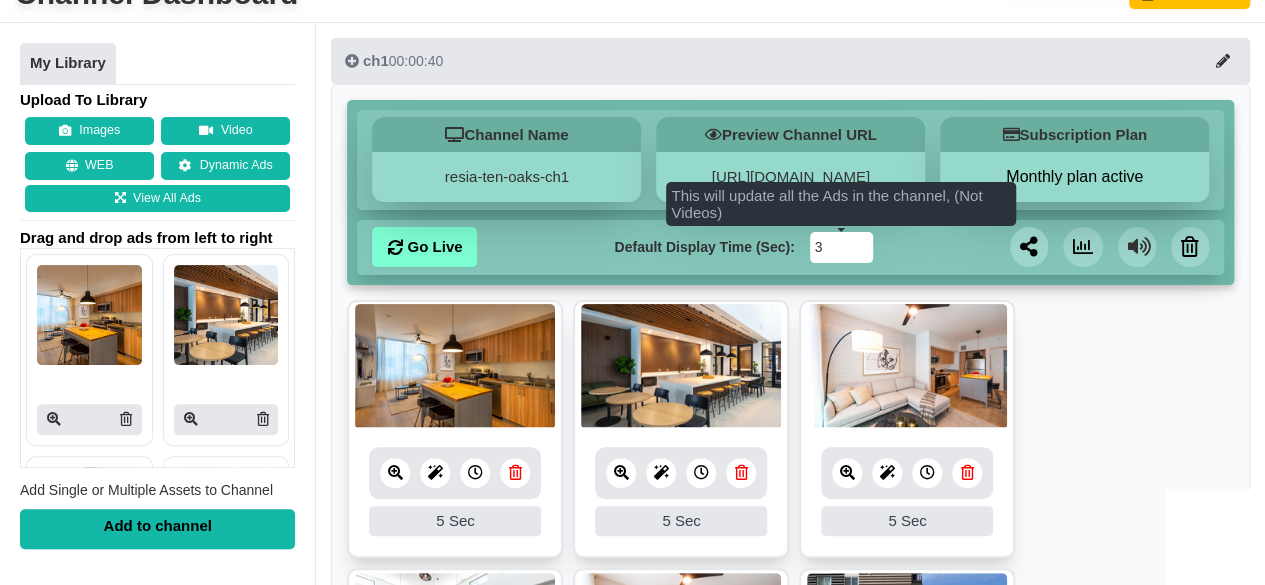 click on "3" at bounding box center (841, 247) 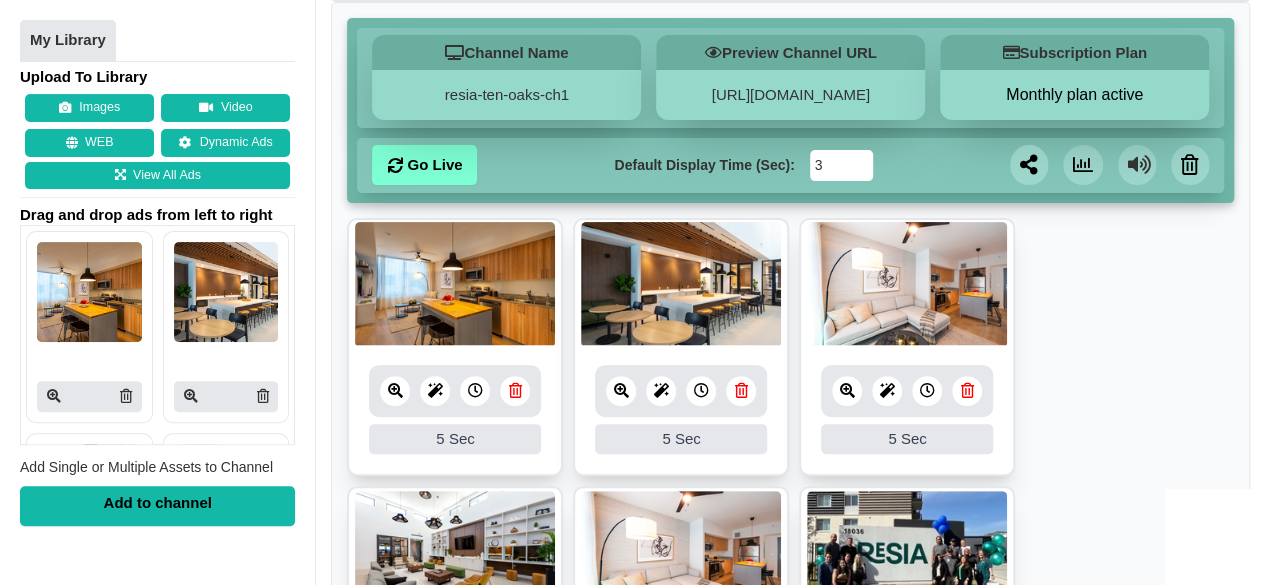 scroll, scrollTop: 300, scrollLeft: 0, axis: vertical 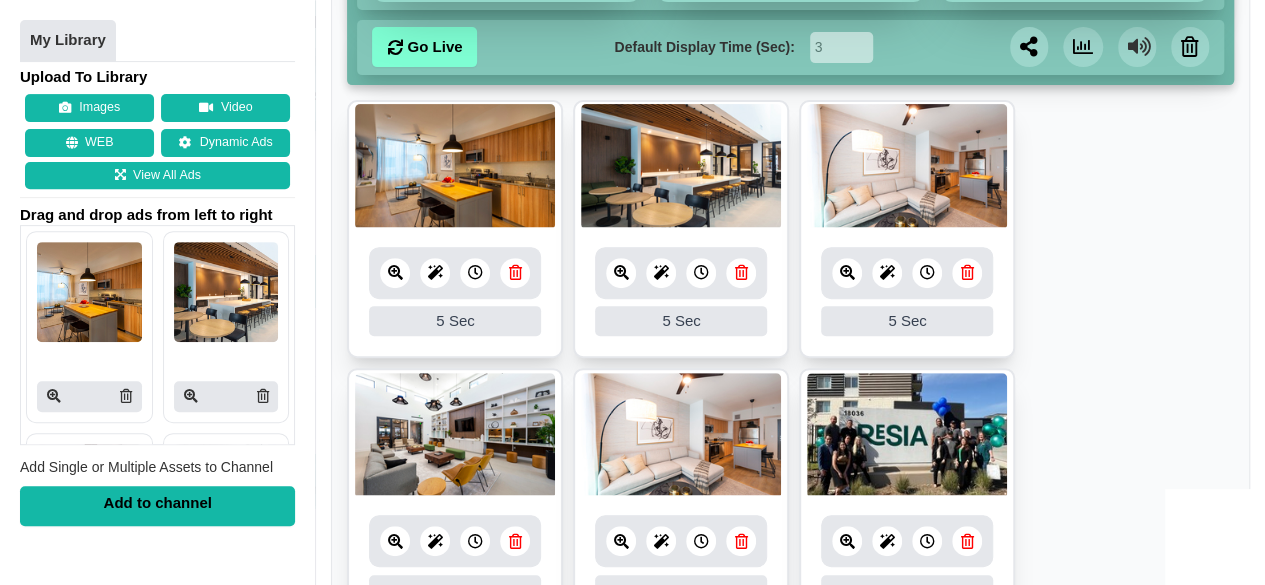 click on "5
5
Sec
Fade In
Scale In
Swirl In
Slide In
Slide Elliptic
Roll In
Swing In
Save
5
5
Sec
Fade In
Scale In
Swirl In
Slide In
Slide Elliptic
Roll In
Swing In
Save
5
5
Sec
Fade In
Scale In
Swirl In
Slide In
Slide Elliptic
Roll In
Swing In
Save
5
5
Sec
Fade In
Scale In
Swirl In
Slide In
Slide Elliptic
Roll In
Swing In
Save
5
5
Sec
Fade In
Scale In
Swirl In
Slide In
Slide Elliptic
Roll In
Swing In
Save
5
5
Sec
Fade In
Scale In
Swirl In
Slide In
Slide Elliptic
Roll In" at bounding box center [790, 503] 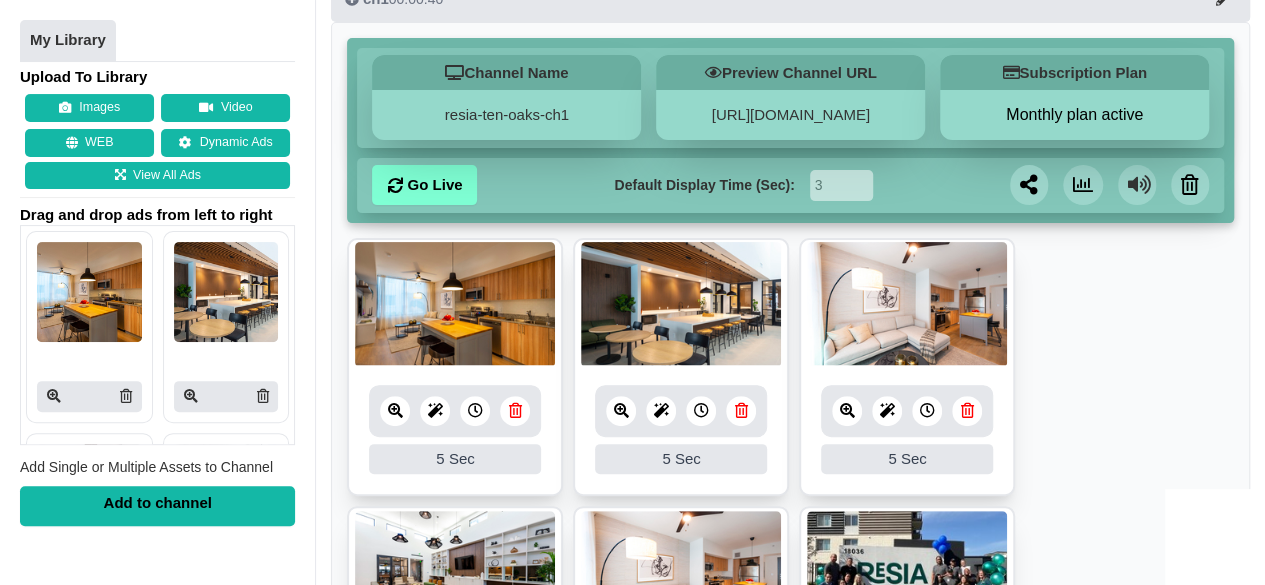 scroll, scrollTop: 100, scrollLeft: 0, axis: vertical 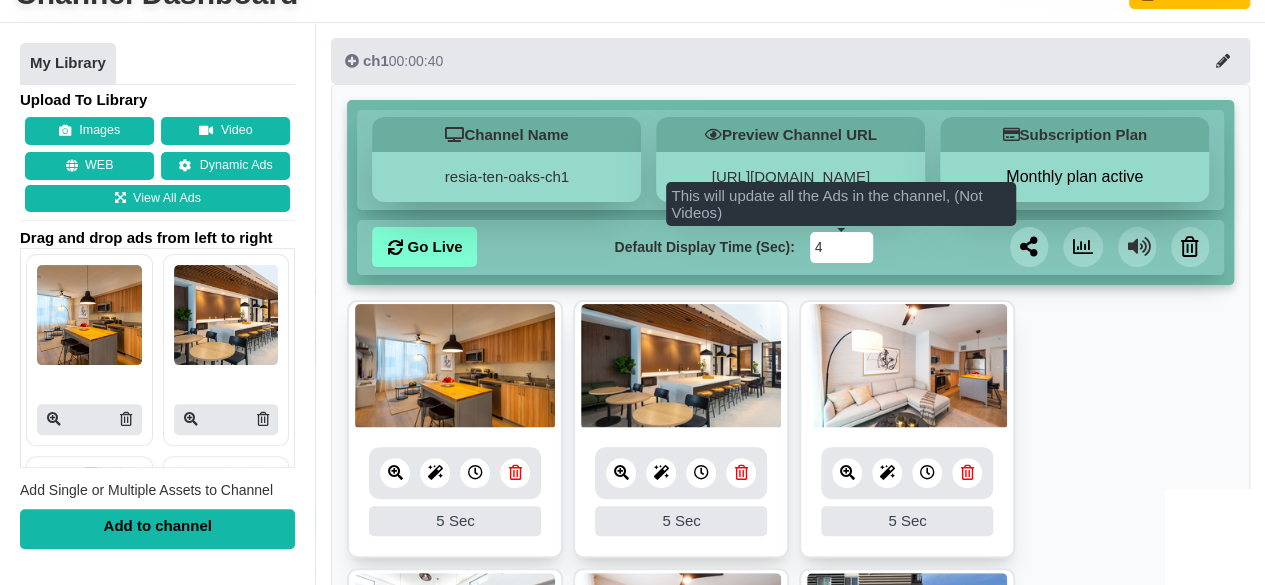 click on "4" at bounding box center [841, 247] 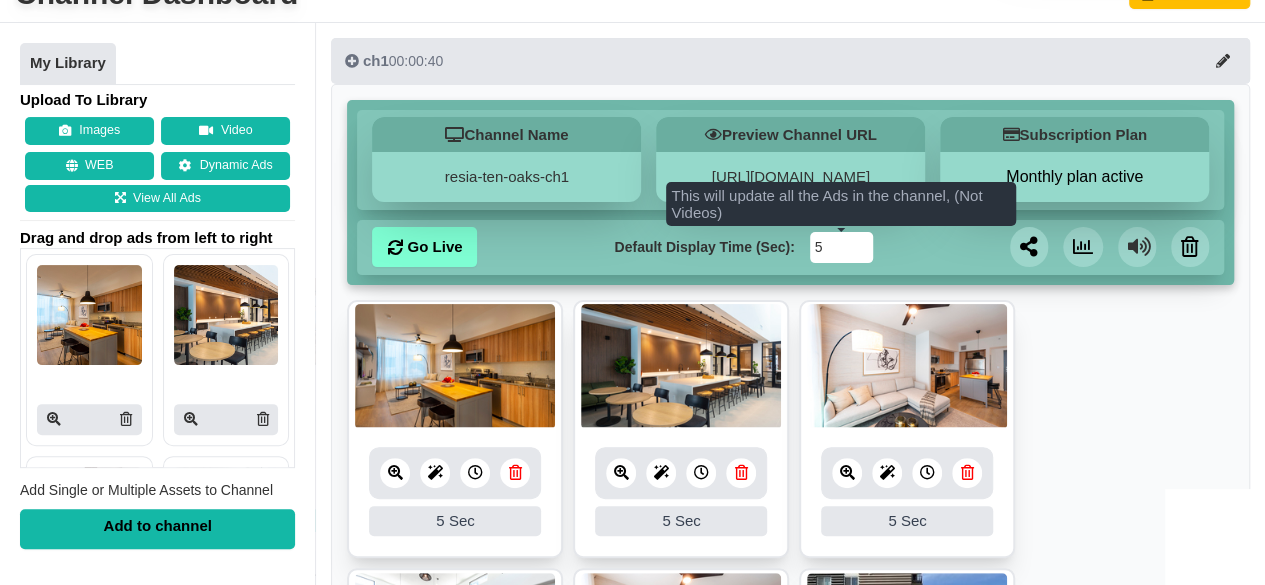 type on "5" 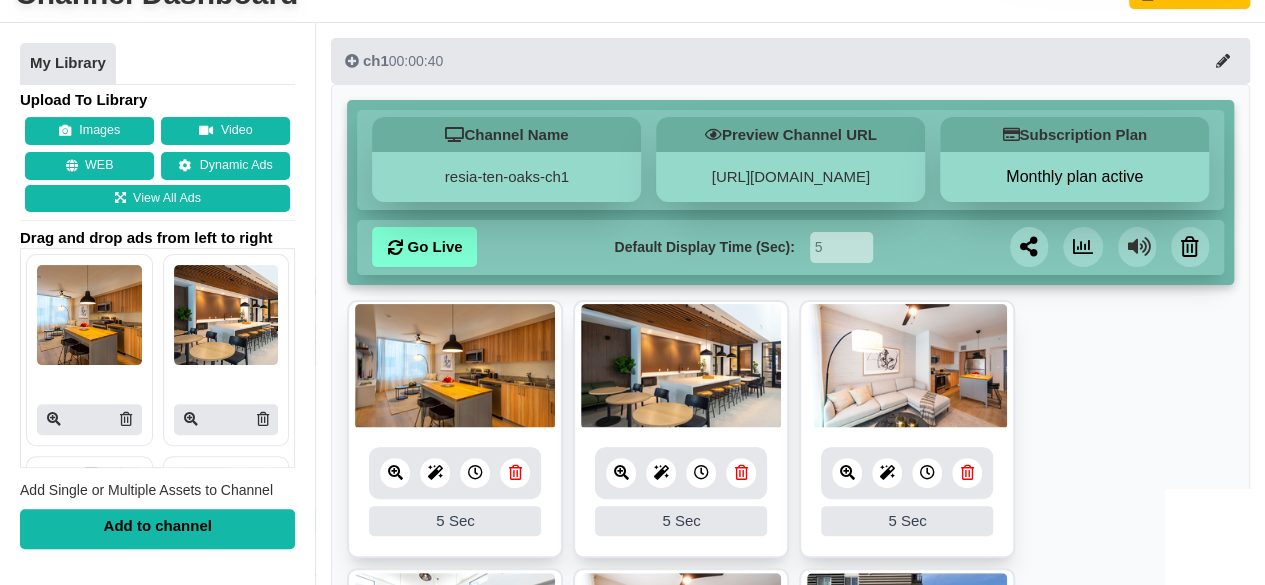 click on "5
5
Sec
Fade In
Scale In
Swirl In
Slide In
Slide Elliptic
Roll In
Swing In
Save
5
5
Sec
Fade In
Scale In
Swirl In
Slide In
Slide Elliptic
Roll In
Swing In
Save
5
5
Sec
Fade In
Scale In
Swirl In
Slide In
Slide Elliptic
Roll In
Swing In
Save
5
5
Sec
Fade In
Scale In
Swirl In
Slide In
Slide Elliptic
Roll In
Swing In
Save
5
5
Sec
Fade In
Scale In
Swirl In
Slide In
Slide Elliptic
Roll In
Swing In
Save
5
5
Sec
Fade In
Scale In
Swirl In
Slide In
Slide Elliptic
Roll In" at bounding box center (790, 703) 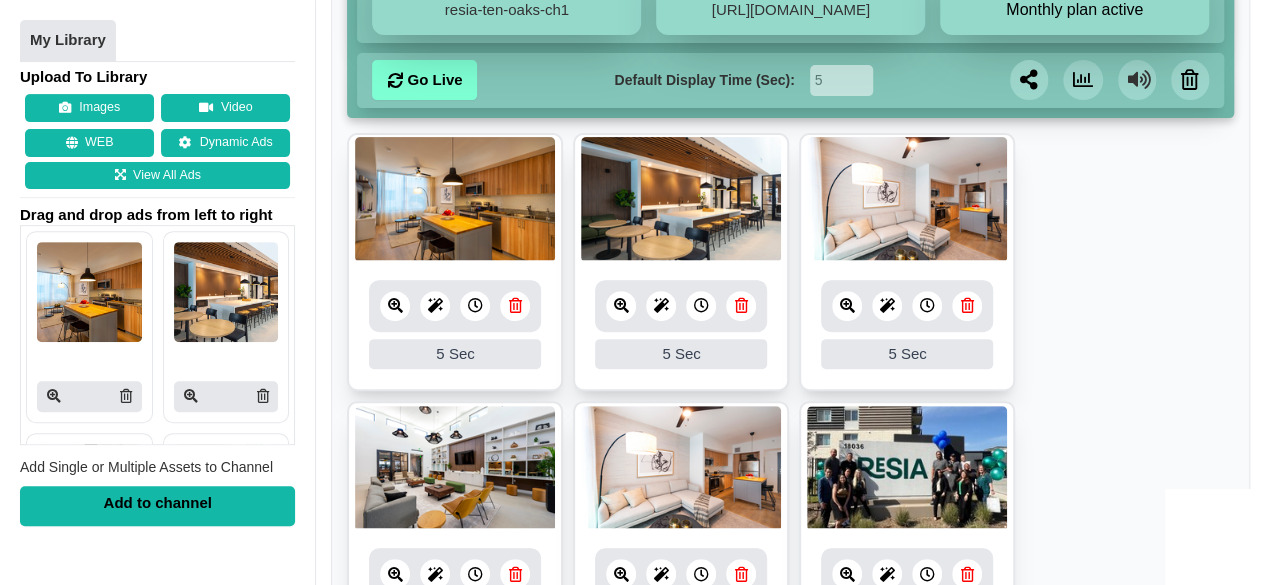 scroll, scrollTop: 400, scrollLeft: 0, axis: vertical 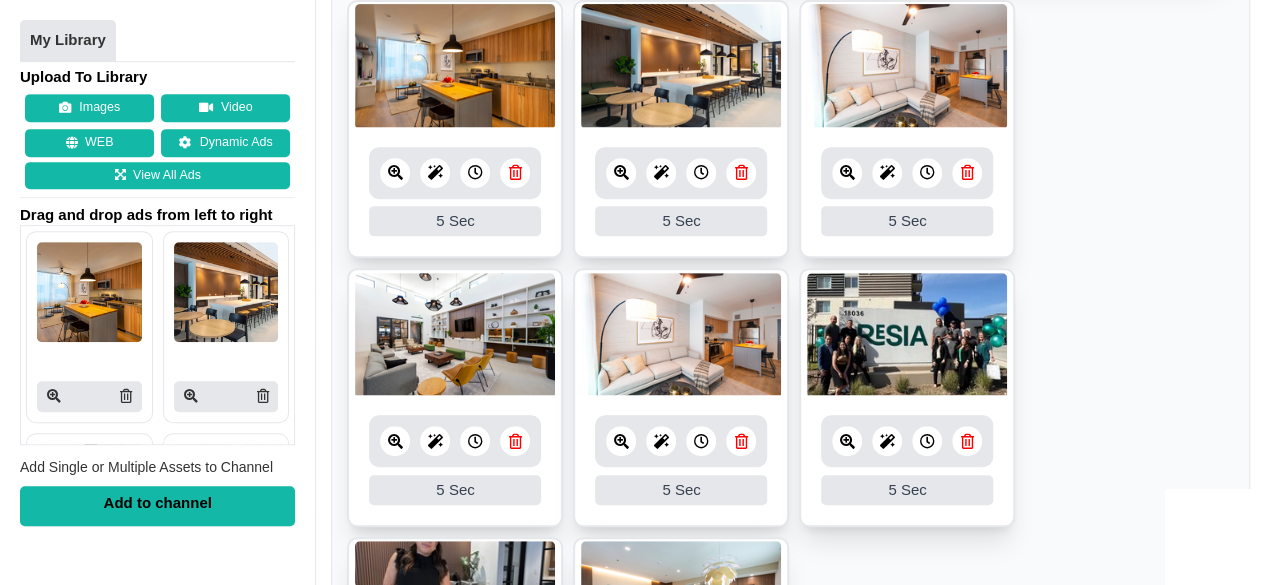 click at bounding box center [927, 172] 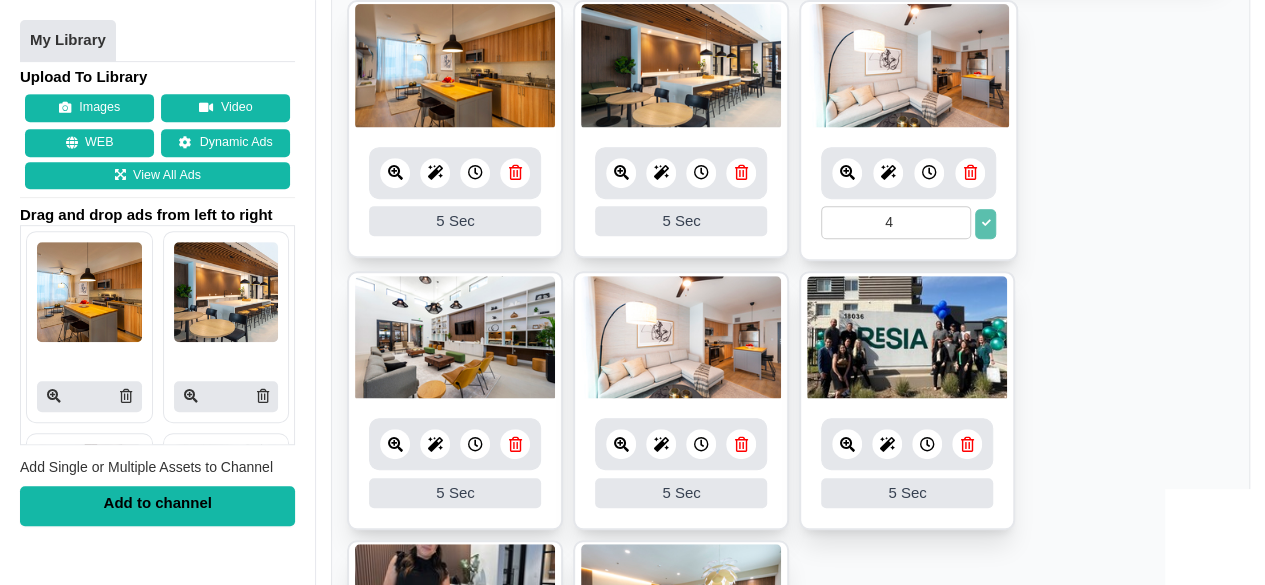 click on "4" at bounding box center (896, 222) 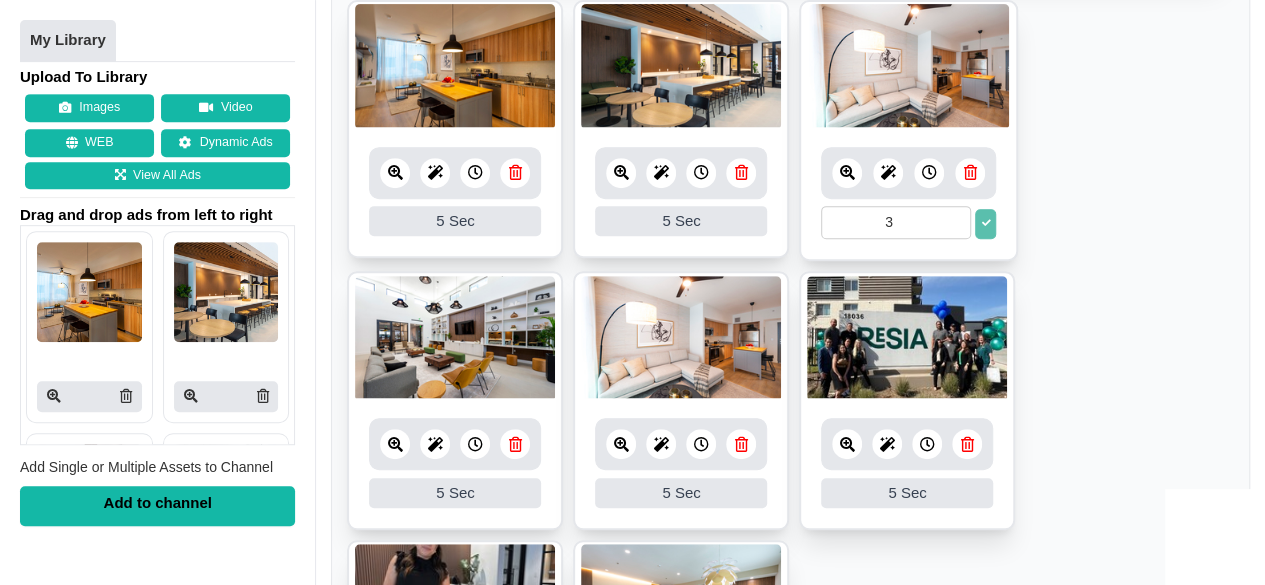click on "3" at bounding box center [896, 222] 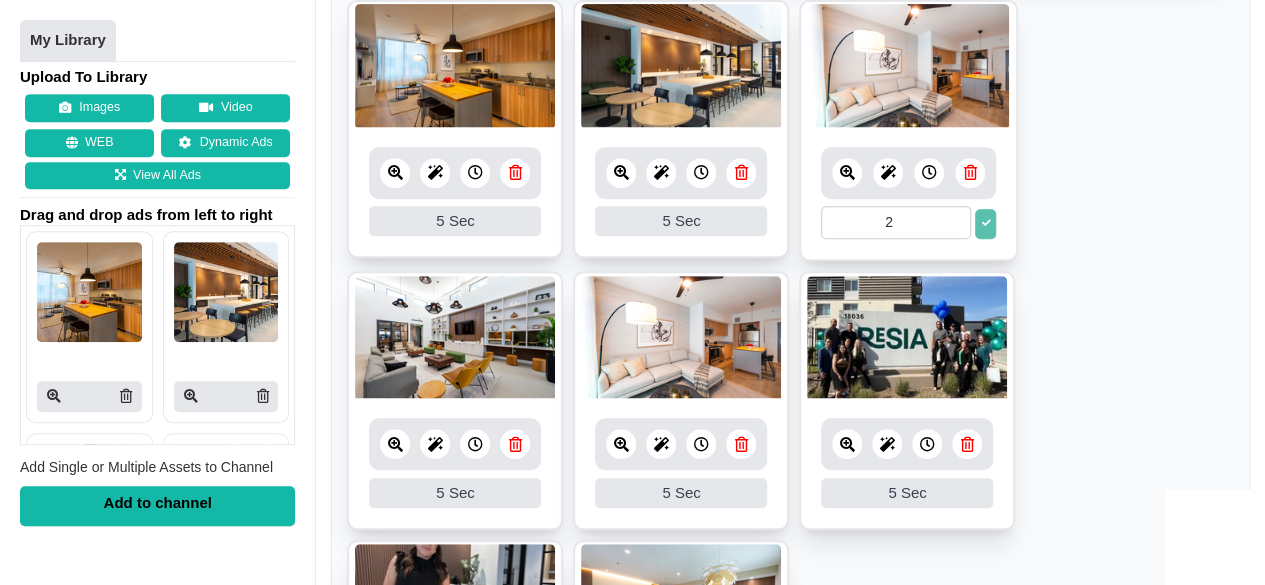 type on "2" 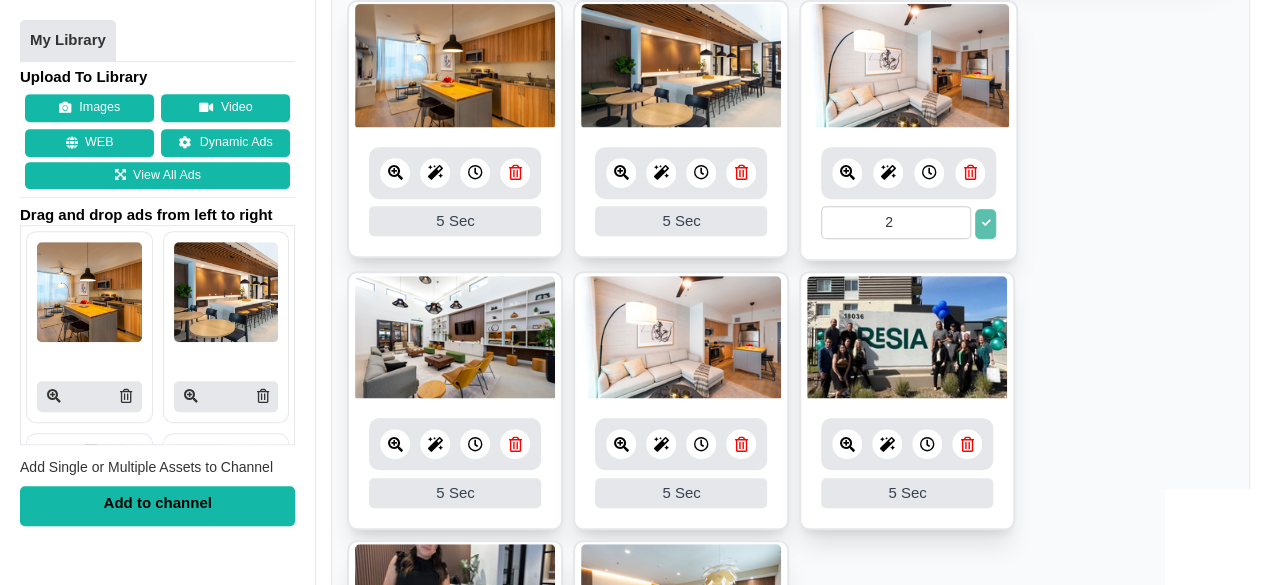 click at bounding box center [985, 223] 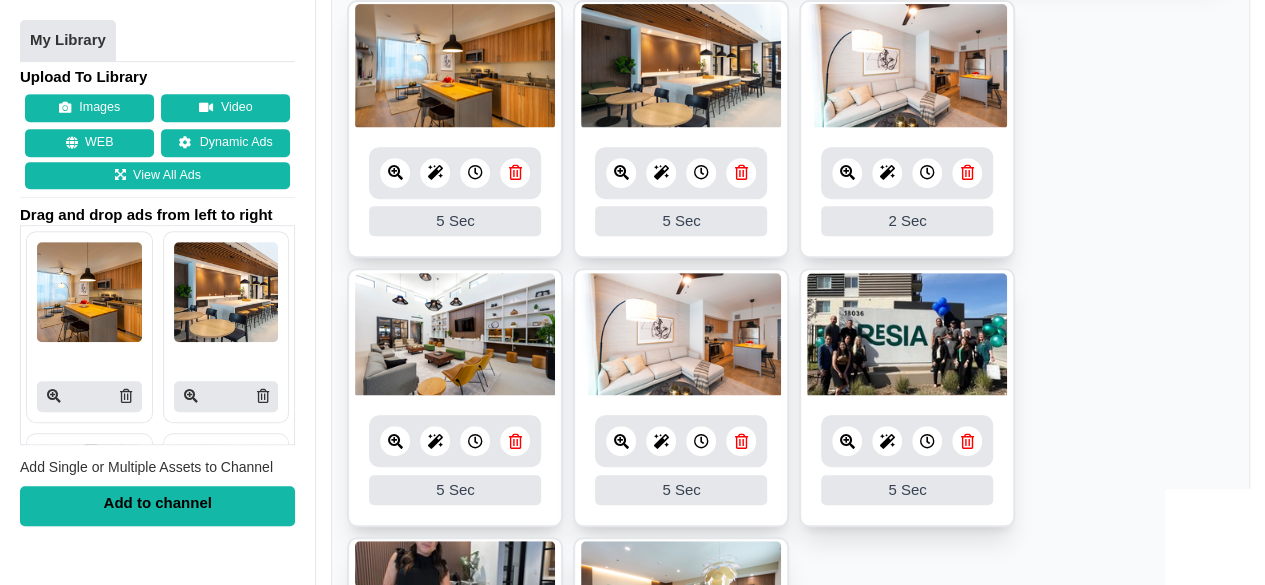click at bounding box center [701, 173] 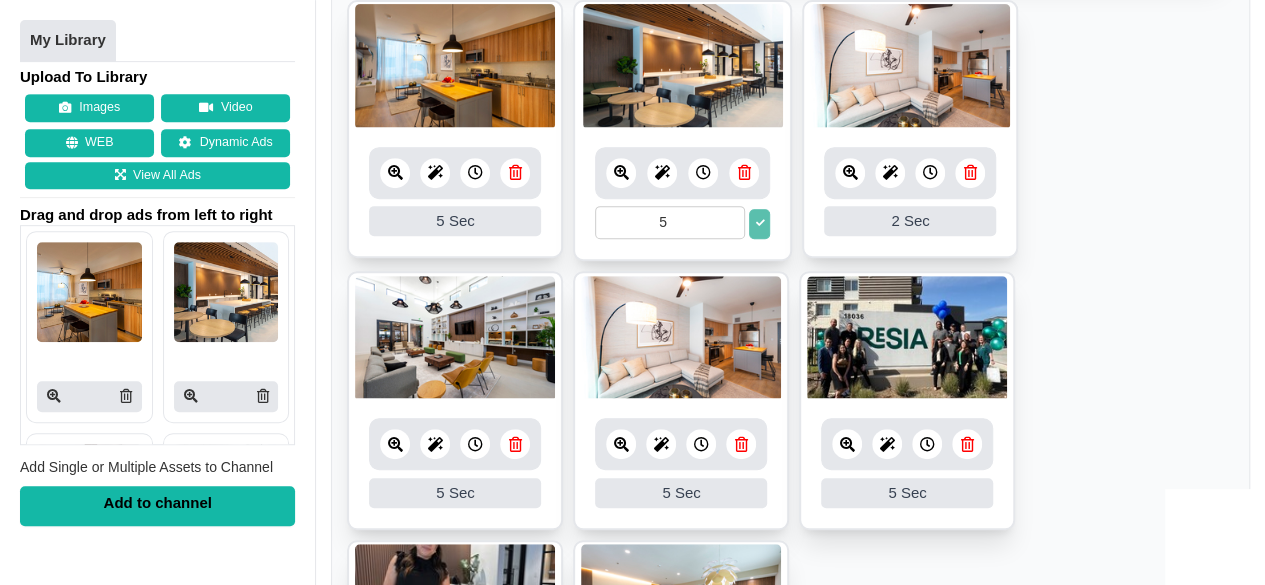 click at bounding box center [759, 224] 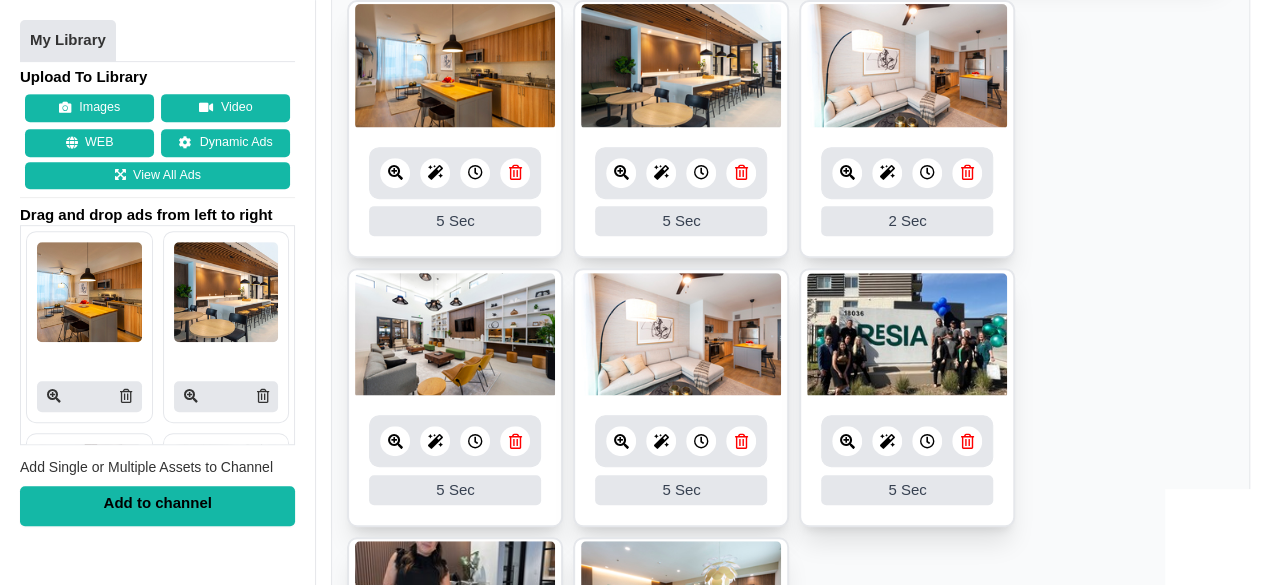 click on "5 Sec" at bounding box center [681, 221] 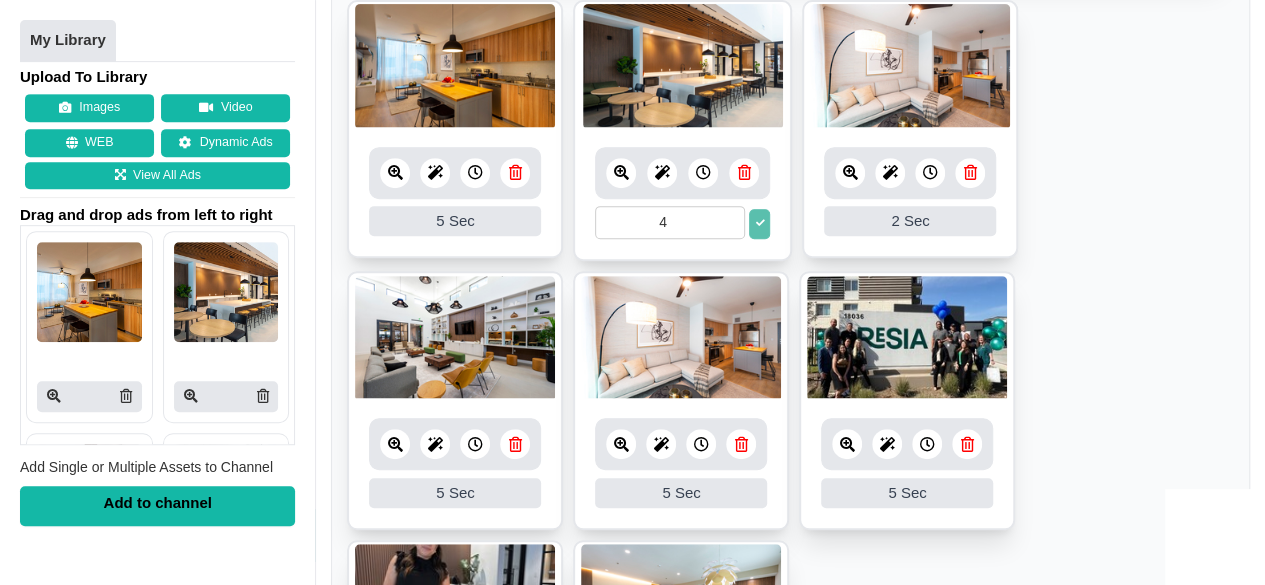 click on "4" at bounding box center [670, 222] 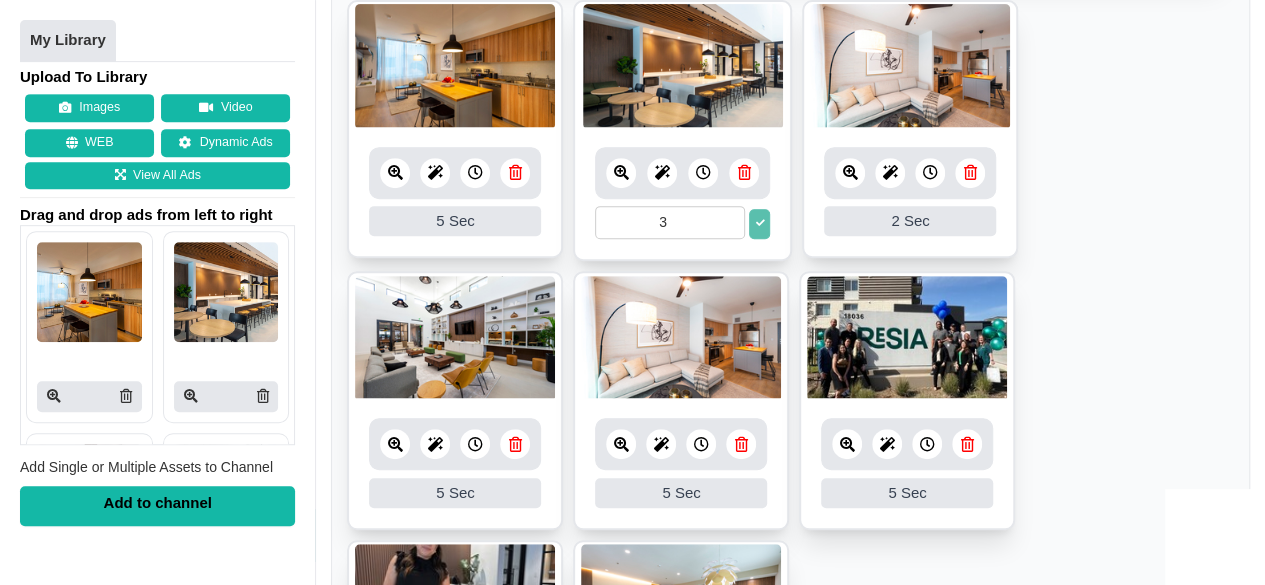 click on "3" at bounding box center (670, 222) 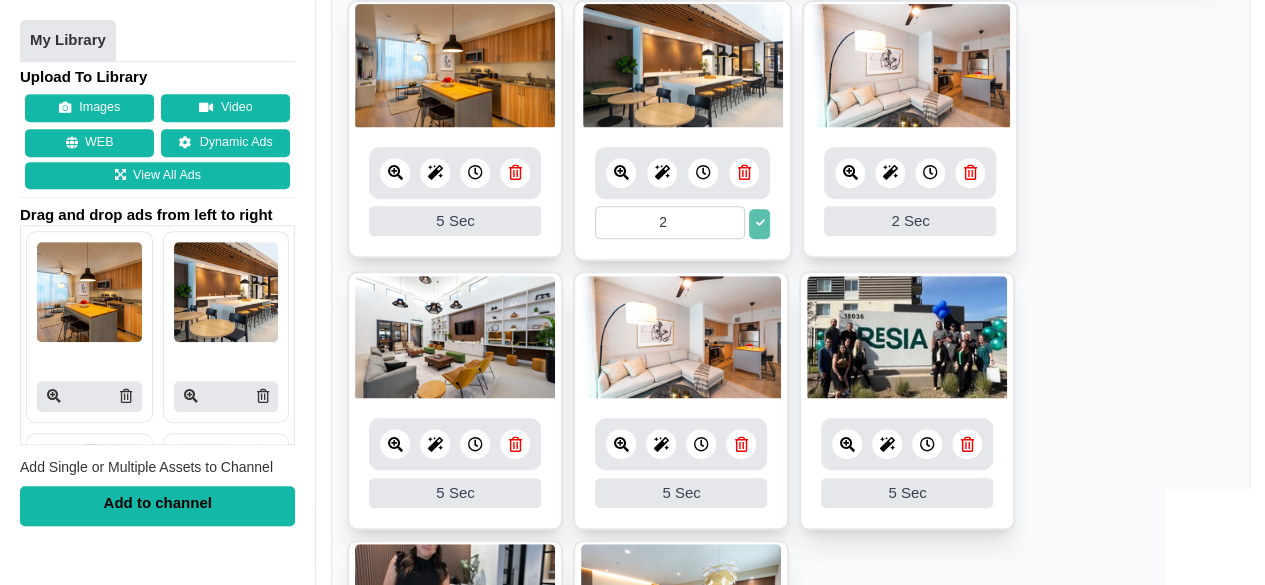 type on "2" 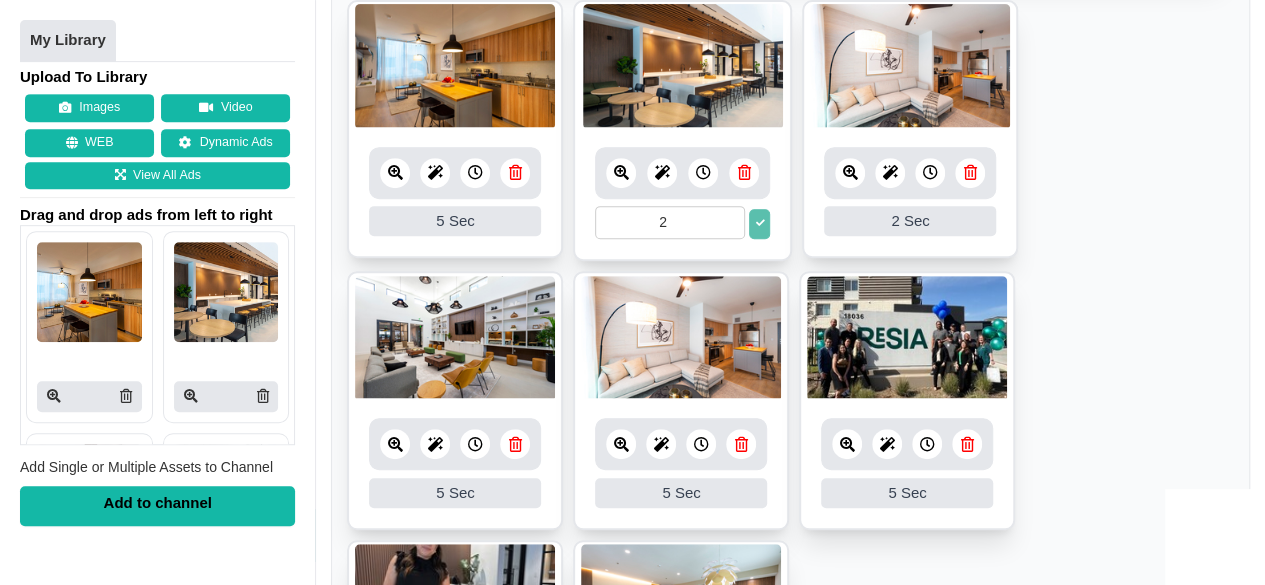 click at bounding box center (759, 223) 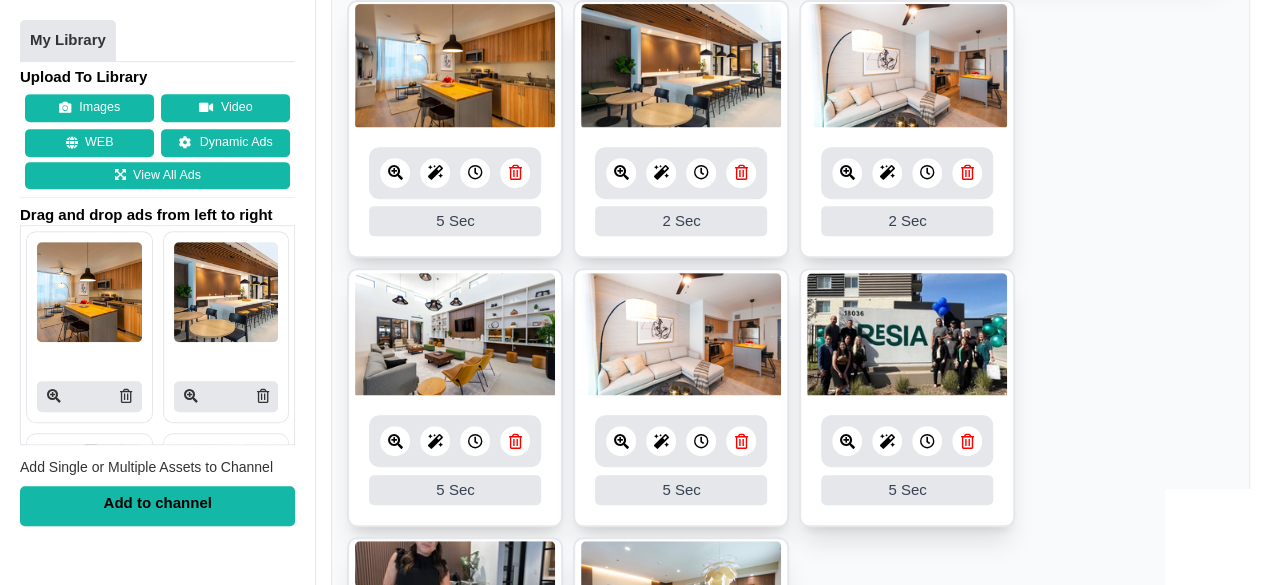 click at bounding box center [475, 172] 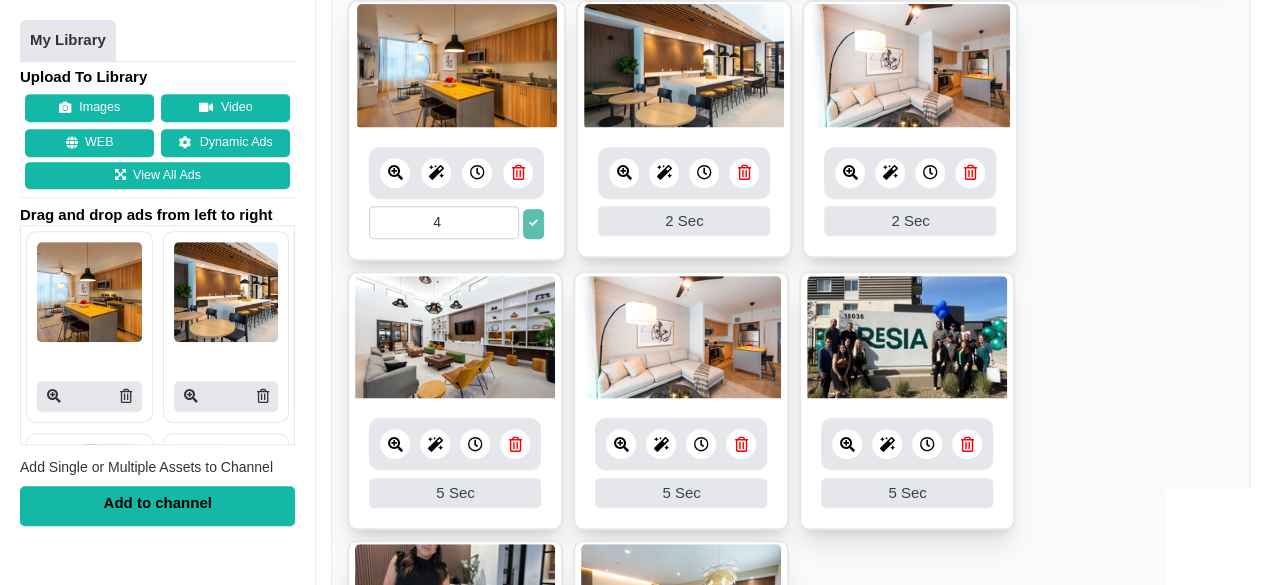 click on "4" at bounding box center [444, 222] 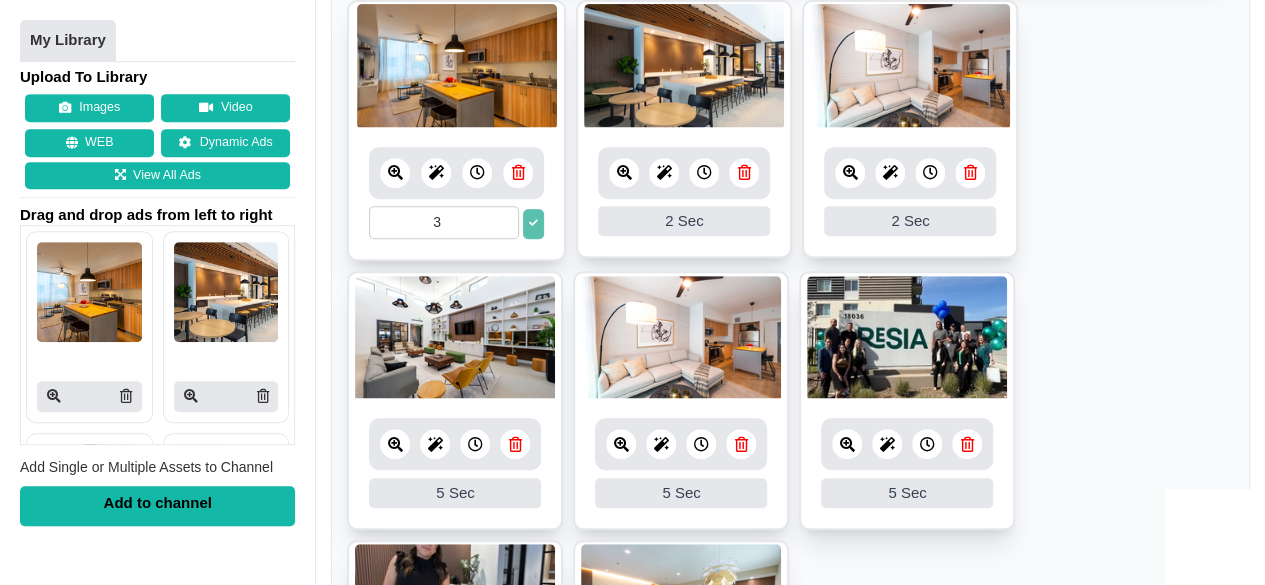 click on "3" at bounding box center (444, 222) 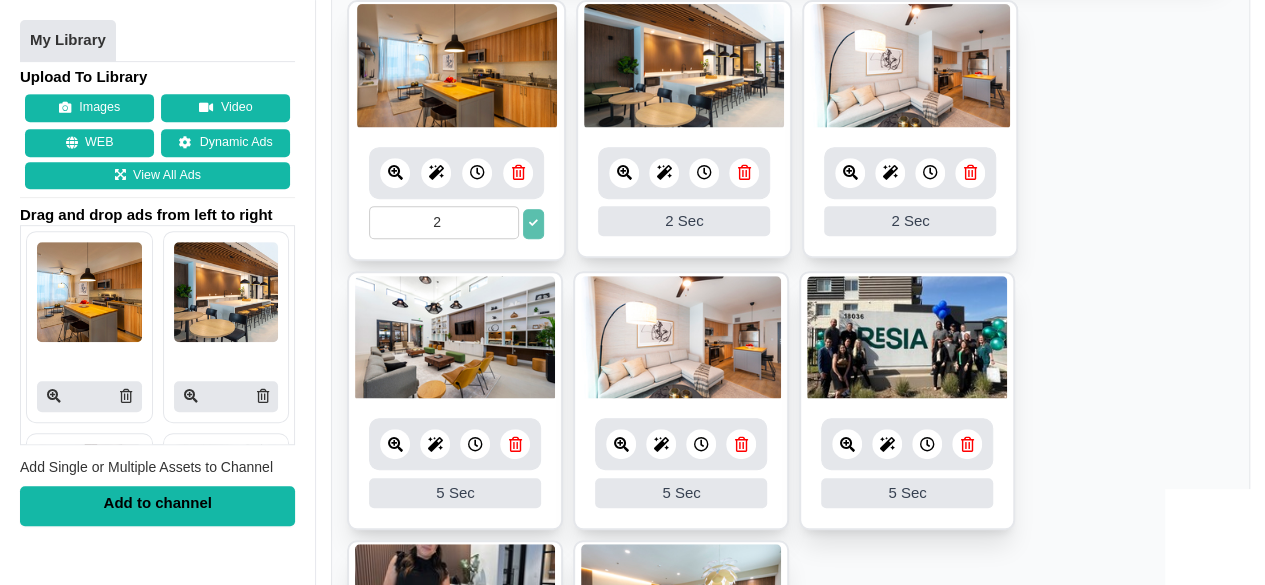 type on "2" 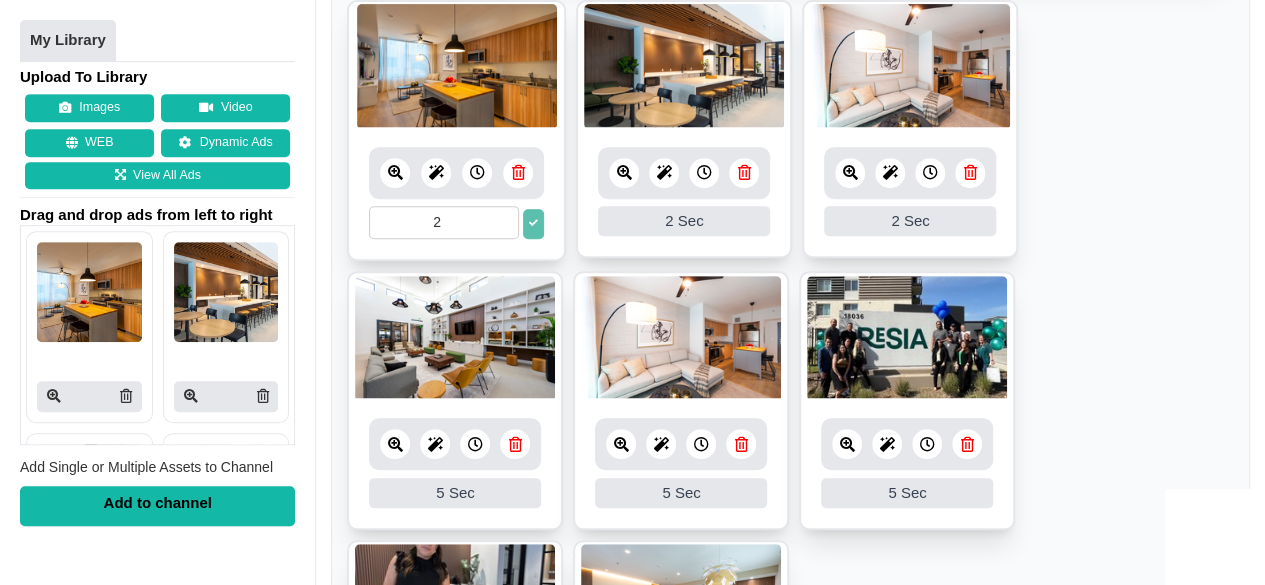 click at bounding box center (477, 172) 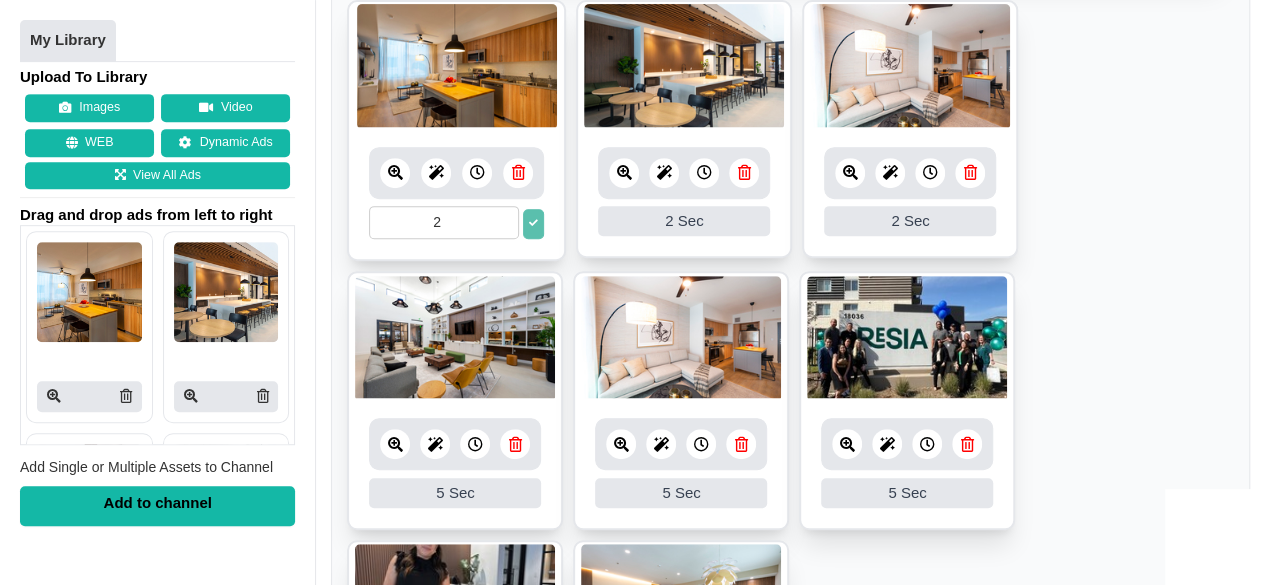 click at bounding box center [533, 224] 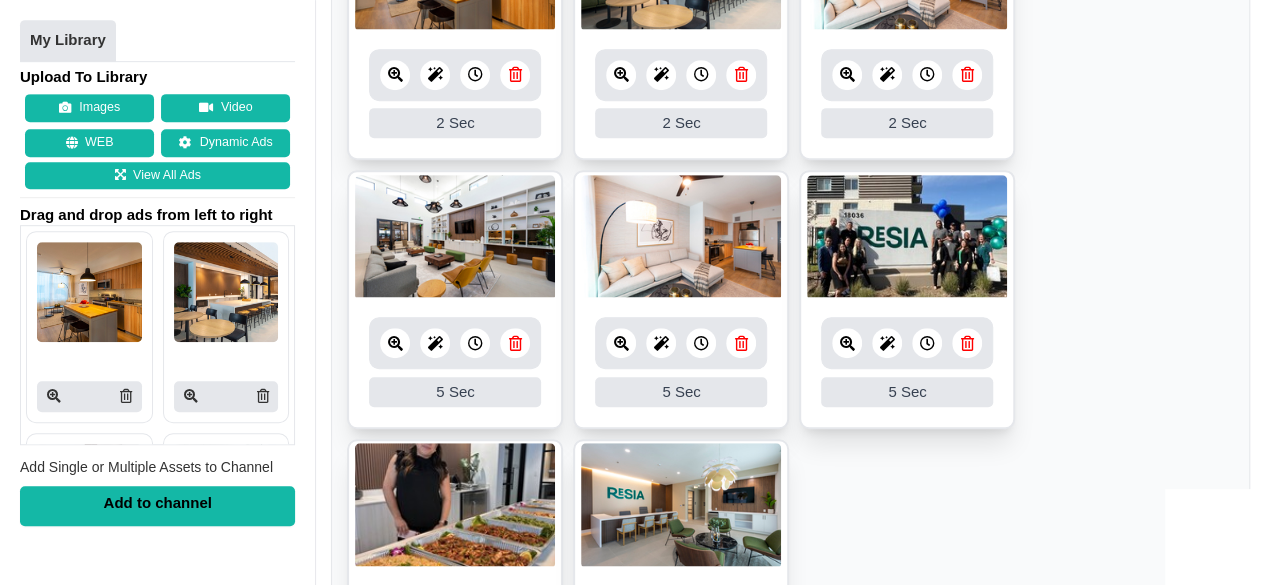 scroll, scrollTop: 500, scrollLeft: 0, axis: vertical 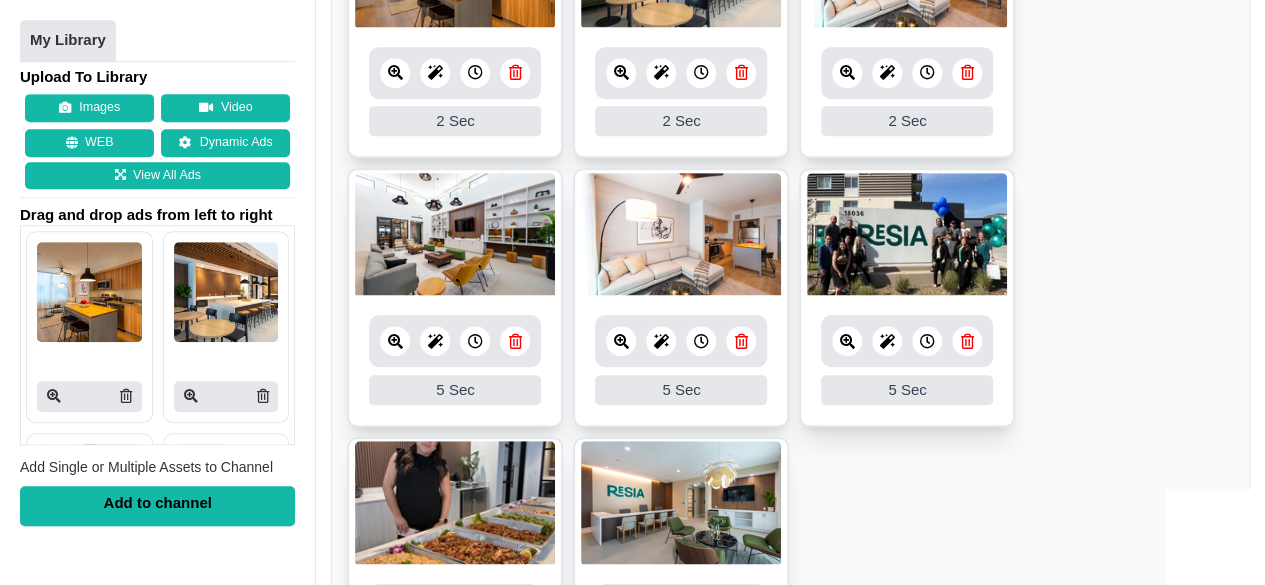 click at bounding box center [475, 341] 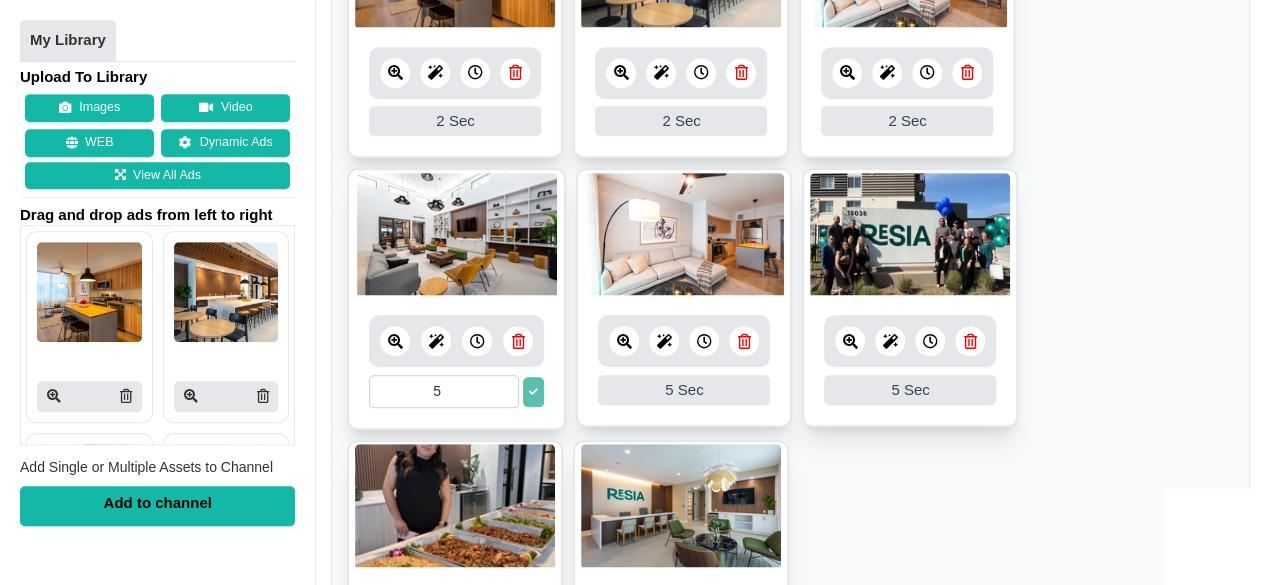 click on "5" at bounding box center [444, 391] 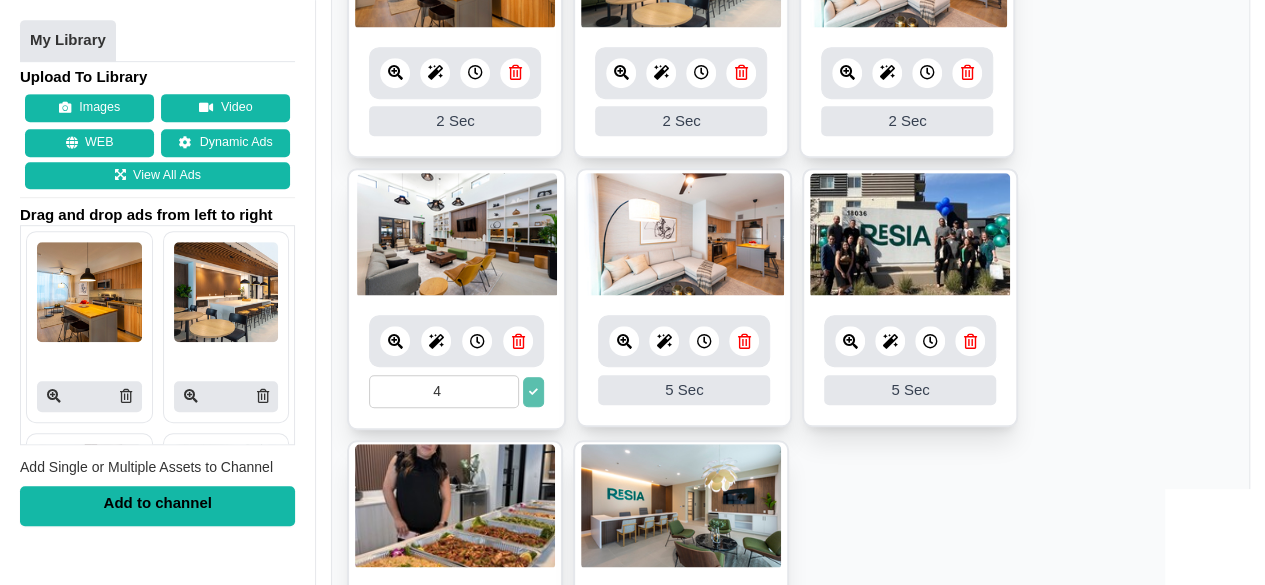 click on "4" at bounding box center [444, 391] 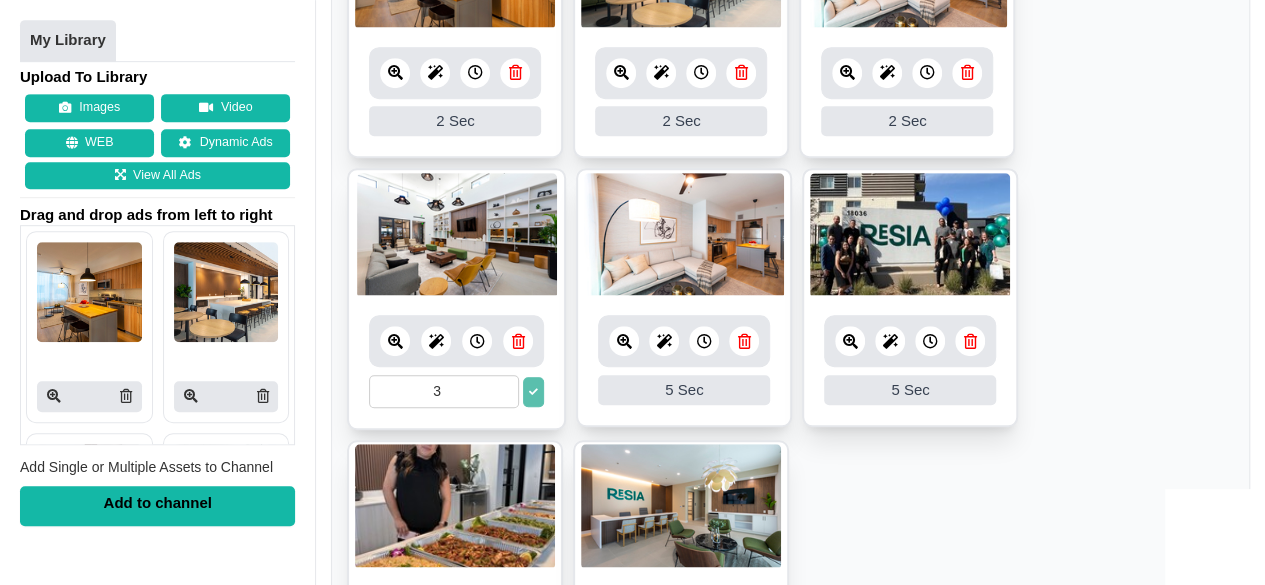 click on "3" at bounding box center (444, 391) 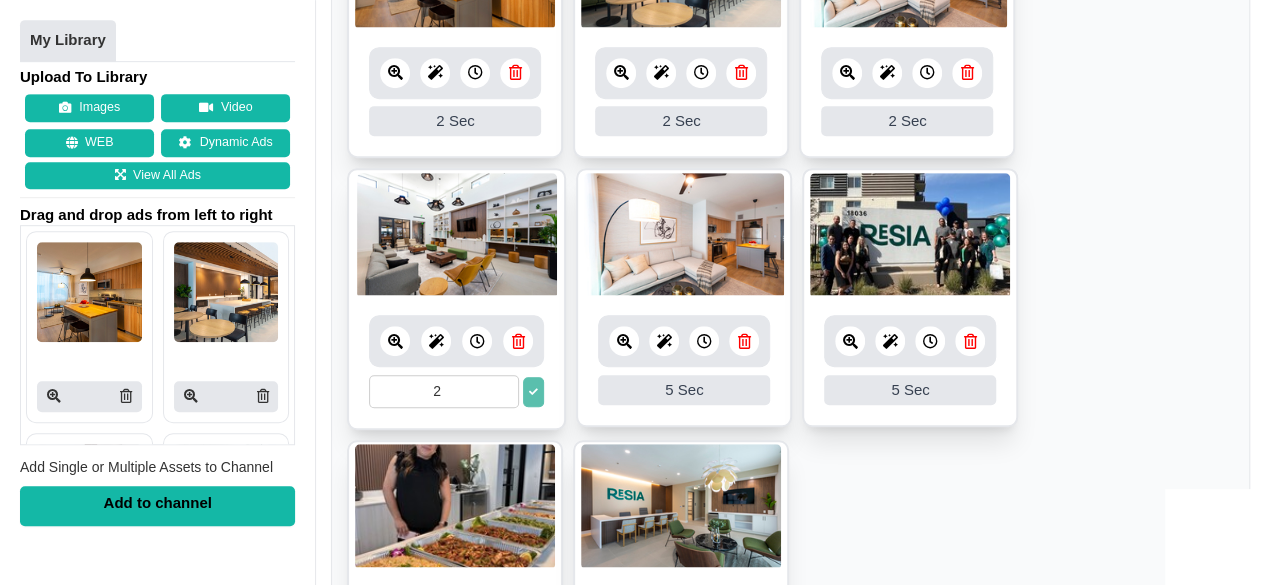 type on "2" 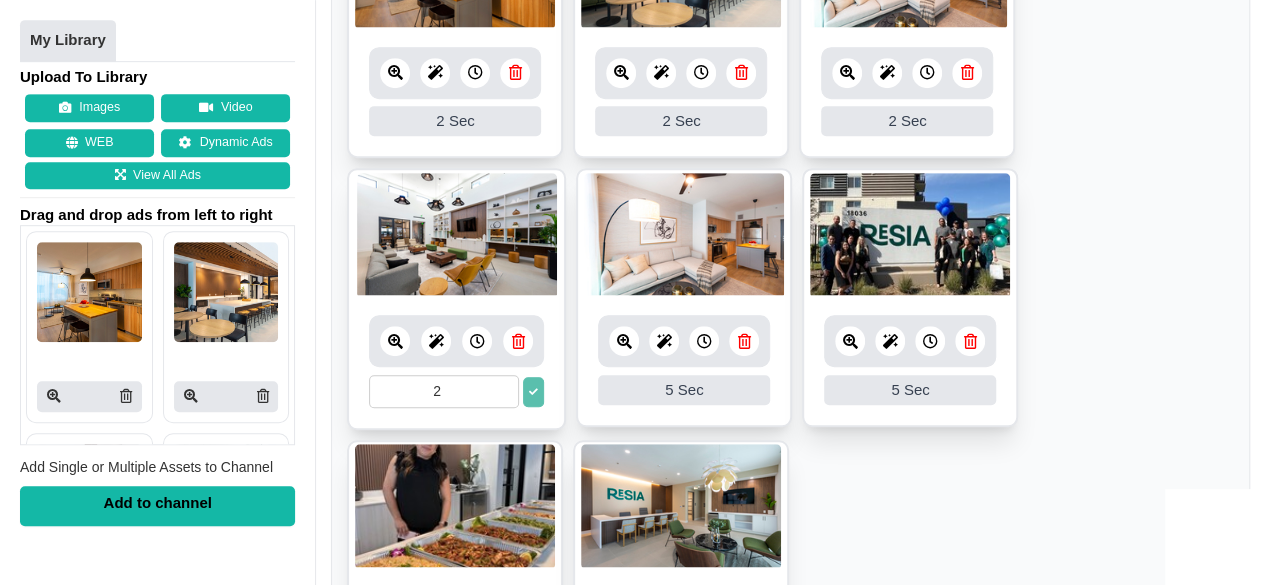 click at bounding box center [533, 392] 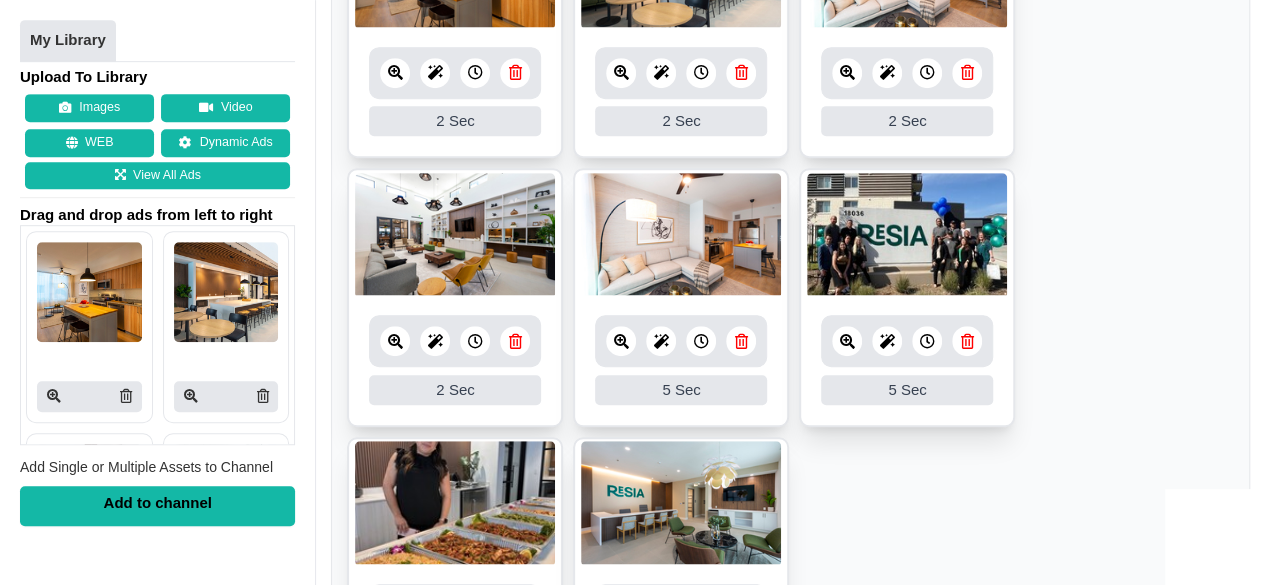 click at bounding box center [701, 341] 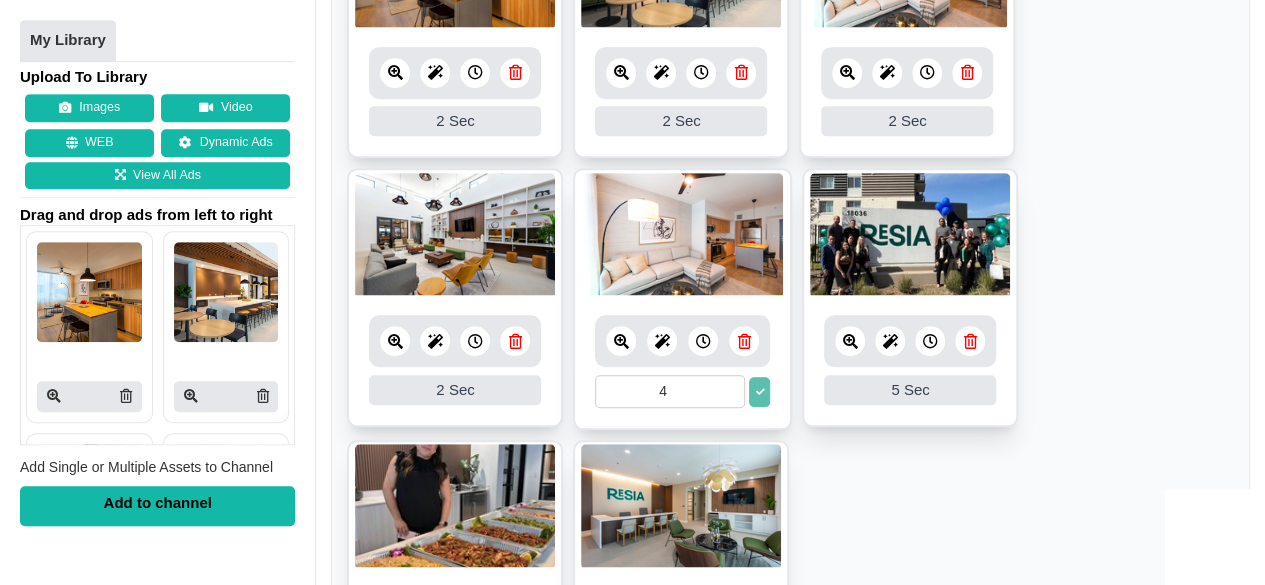 click on "4" at bounding box center [670, 391] 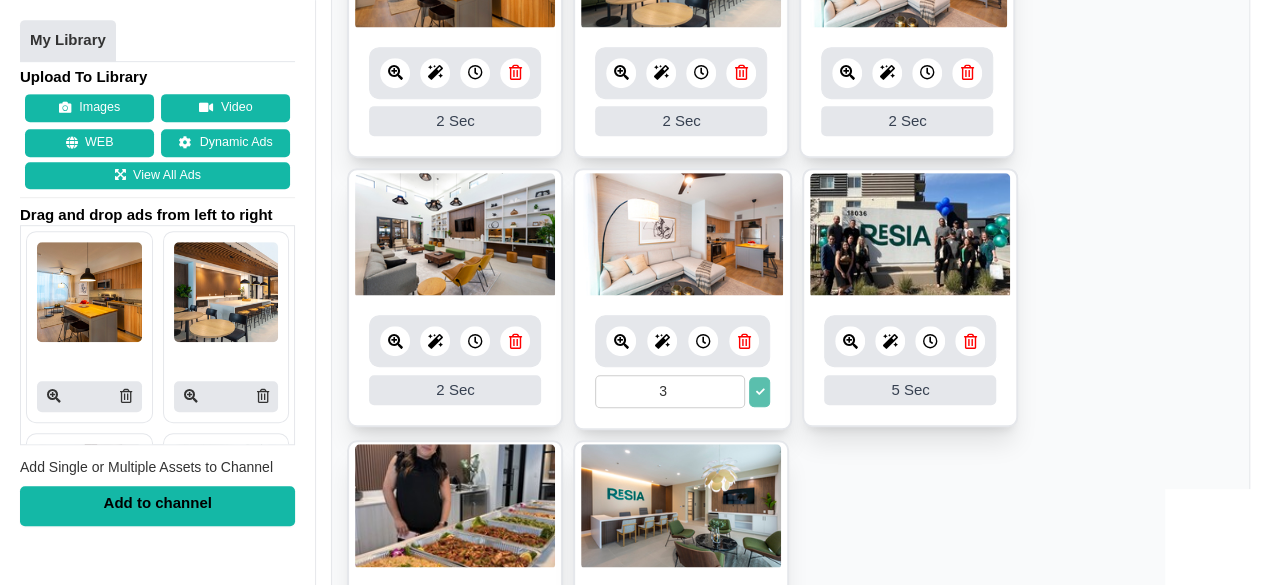 click on "3" at bounding box center (670, 391) 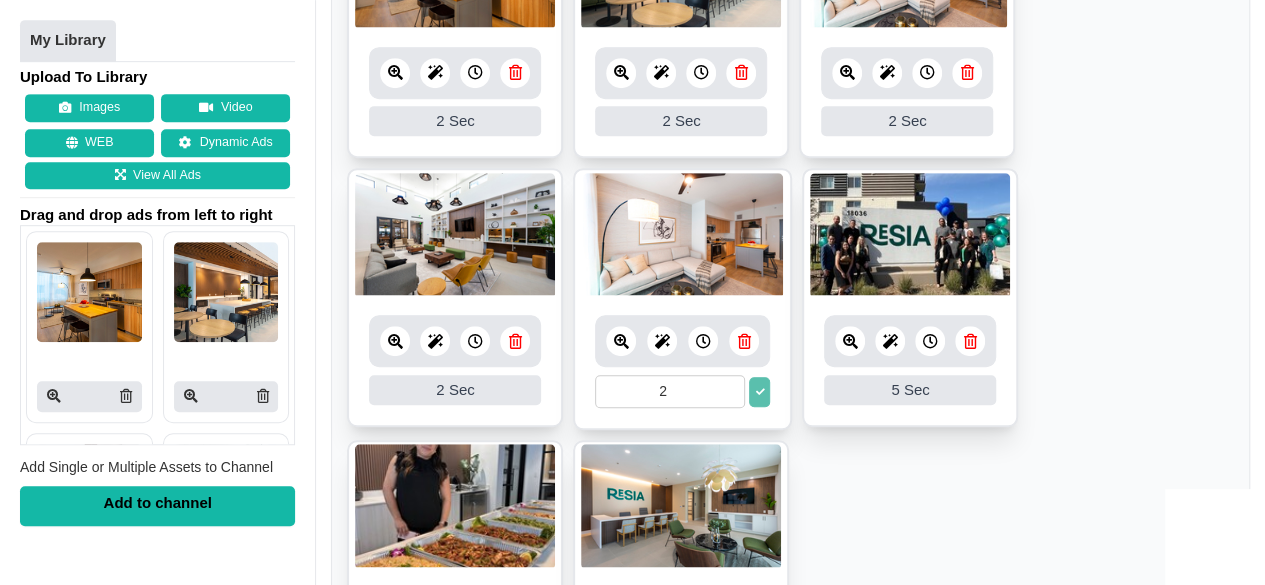 type on "2" 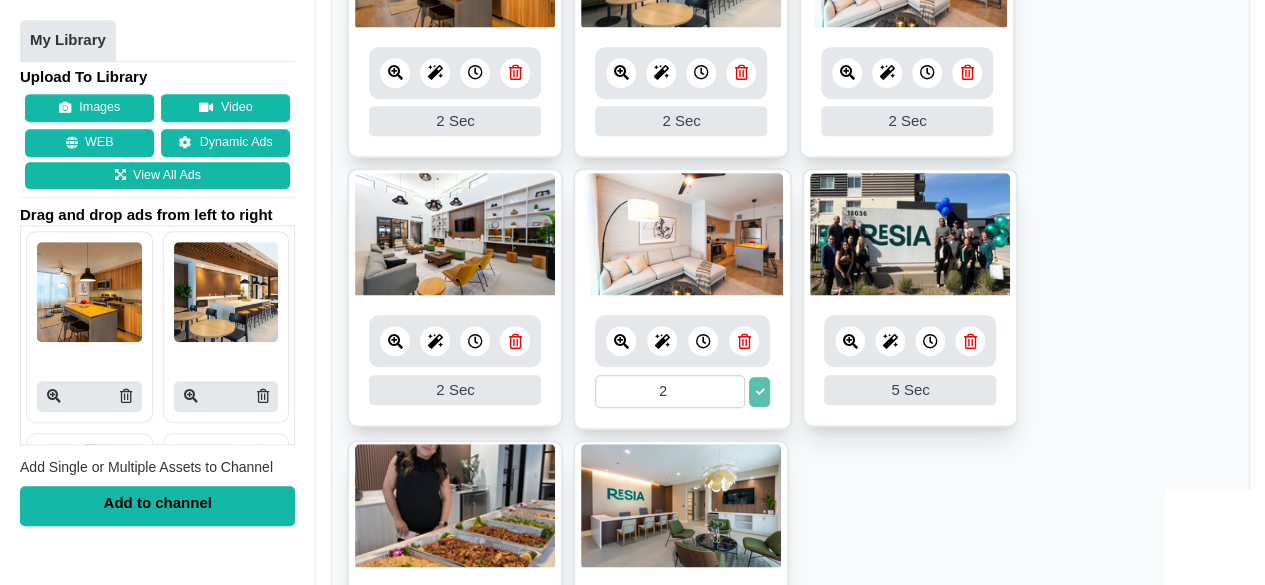 click at bounding box center (759, 392) 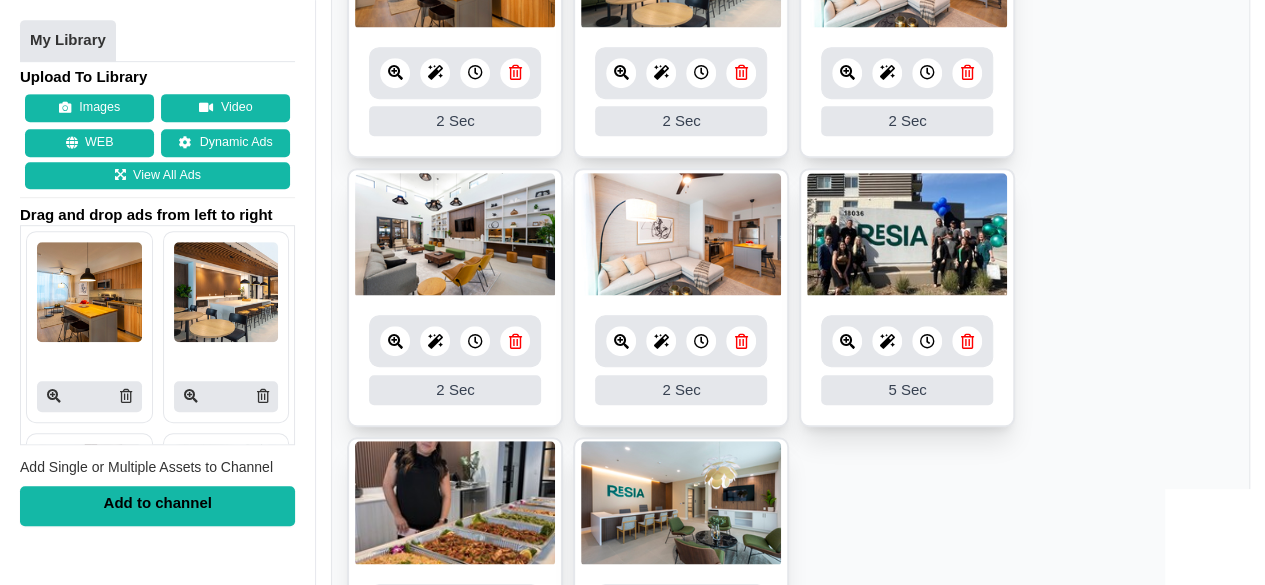 click on "5
Sec" at bounding box center (907, 390) 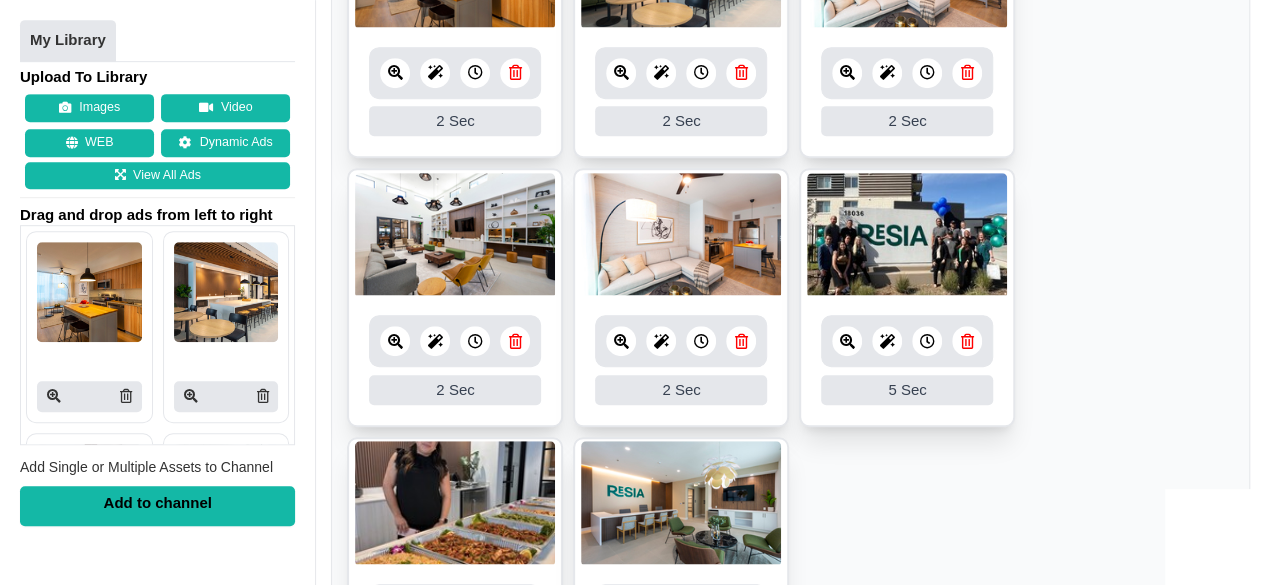 click at bounding box center [927, 341] 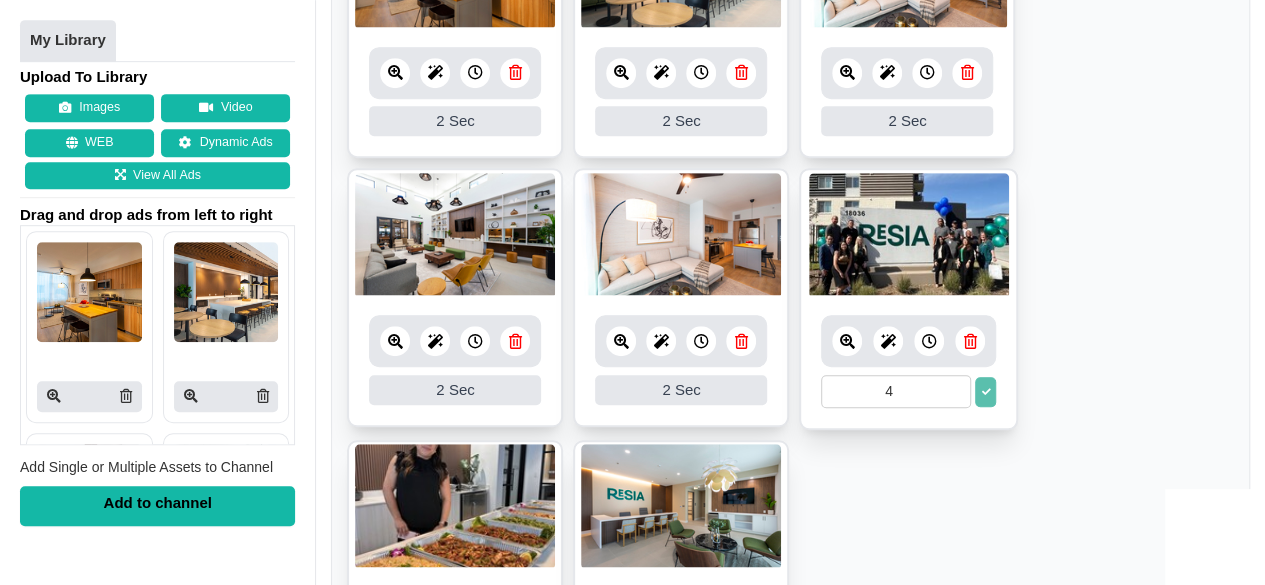 click on "4" at bounding box center (896, 391) 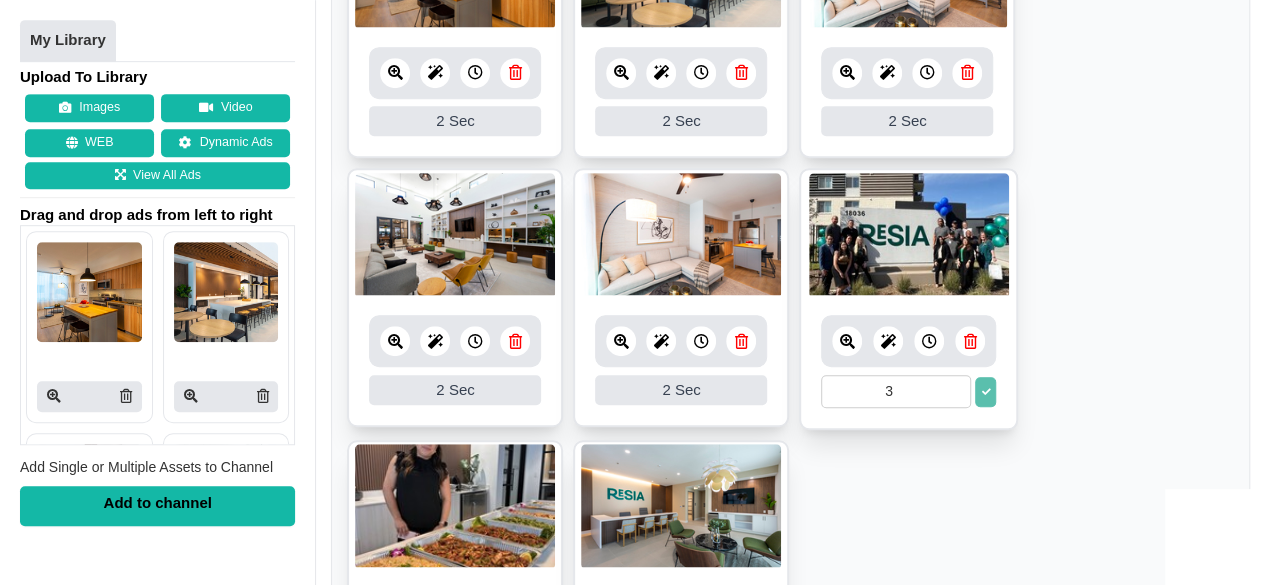 click on "3" at bounding box center [896, 391] 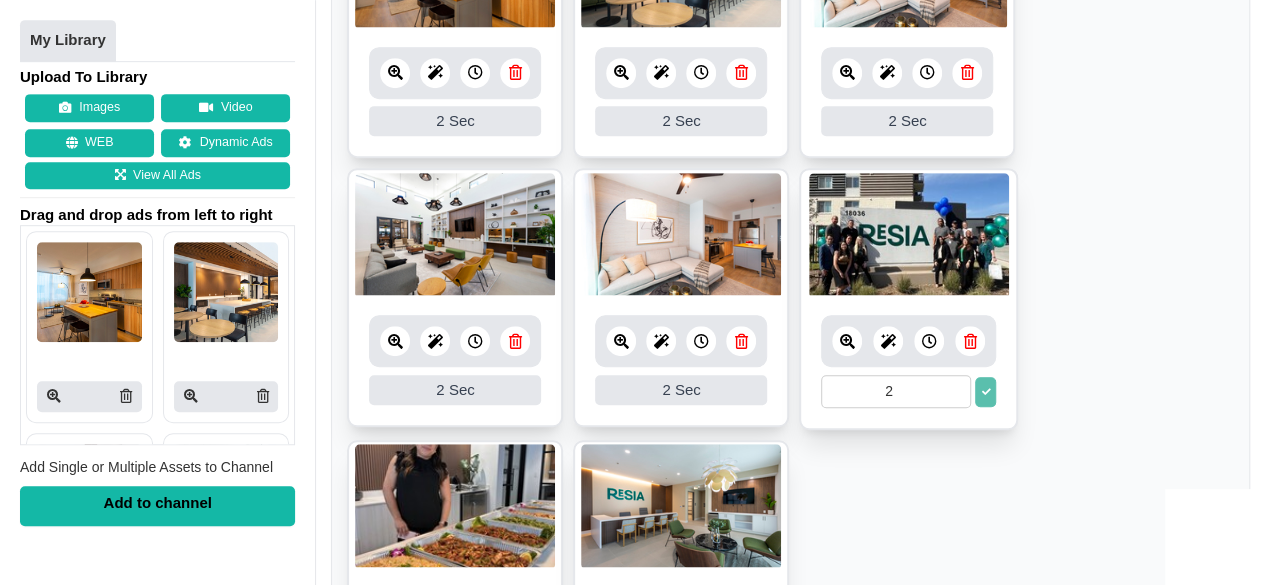 type on "2" 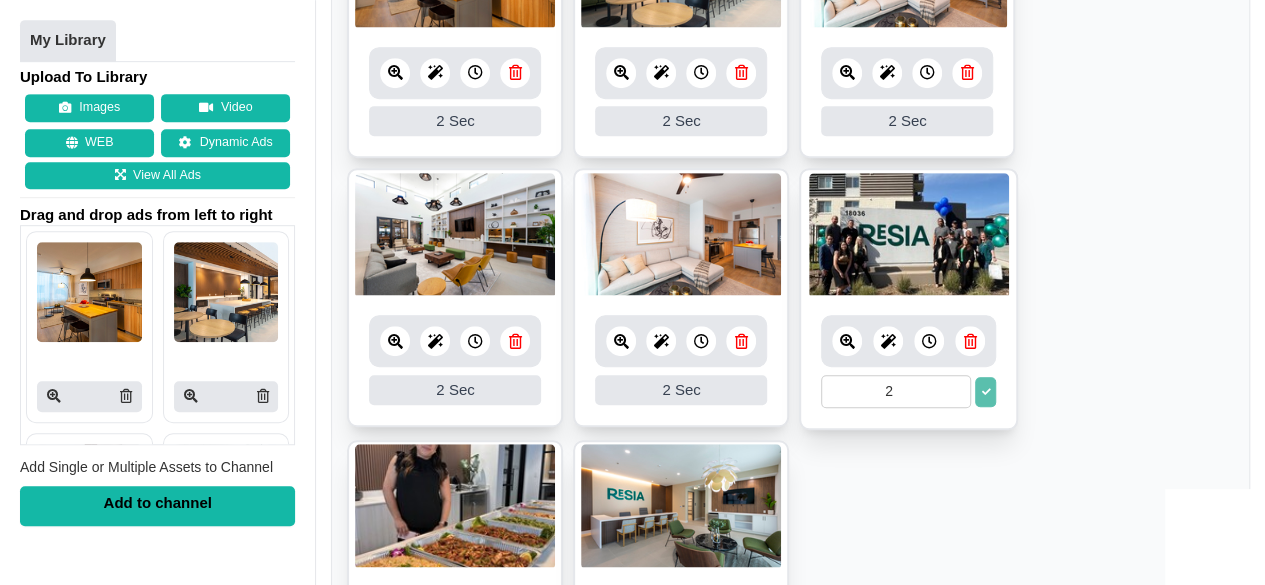 click at bounding box center (985, 392) 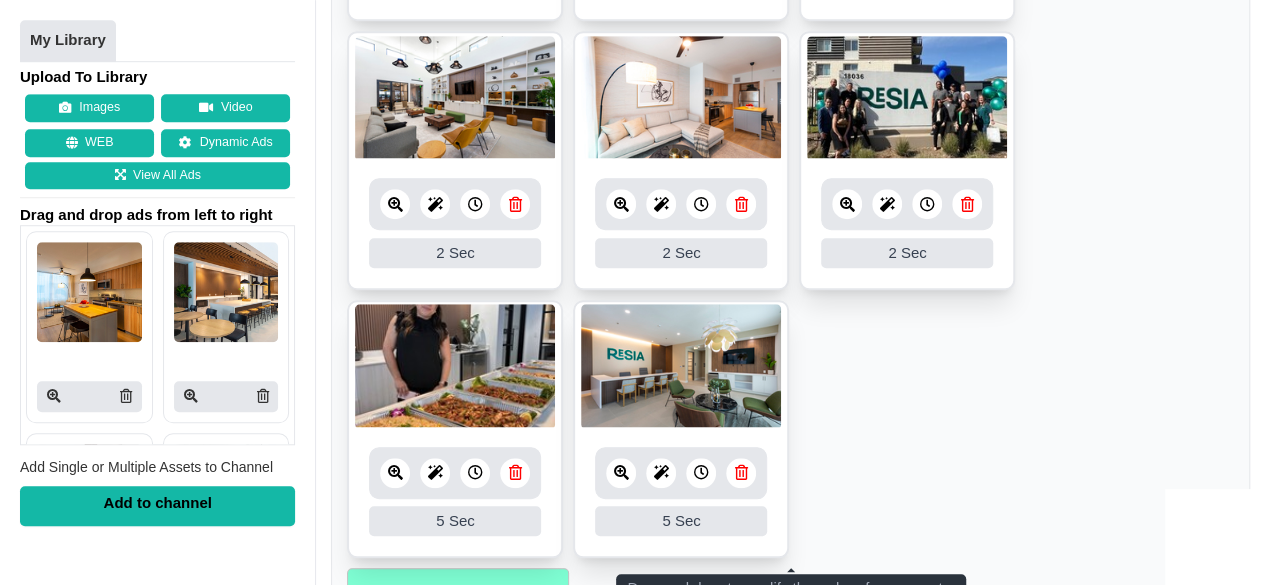 scroll, scrollTop: 800, scrollLeft: 0, axis: vertical 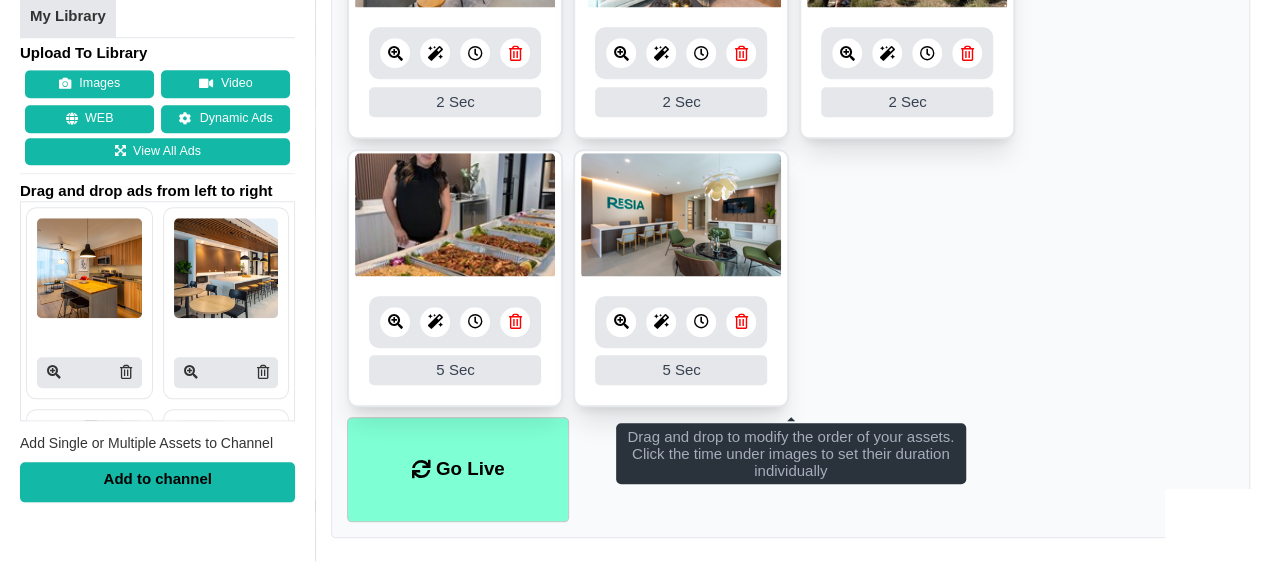 click at bounding box center (475, 321) 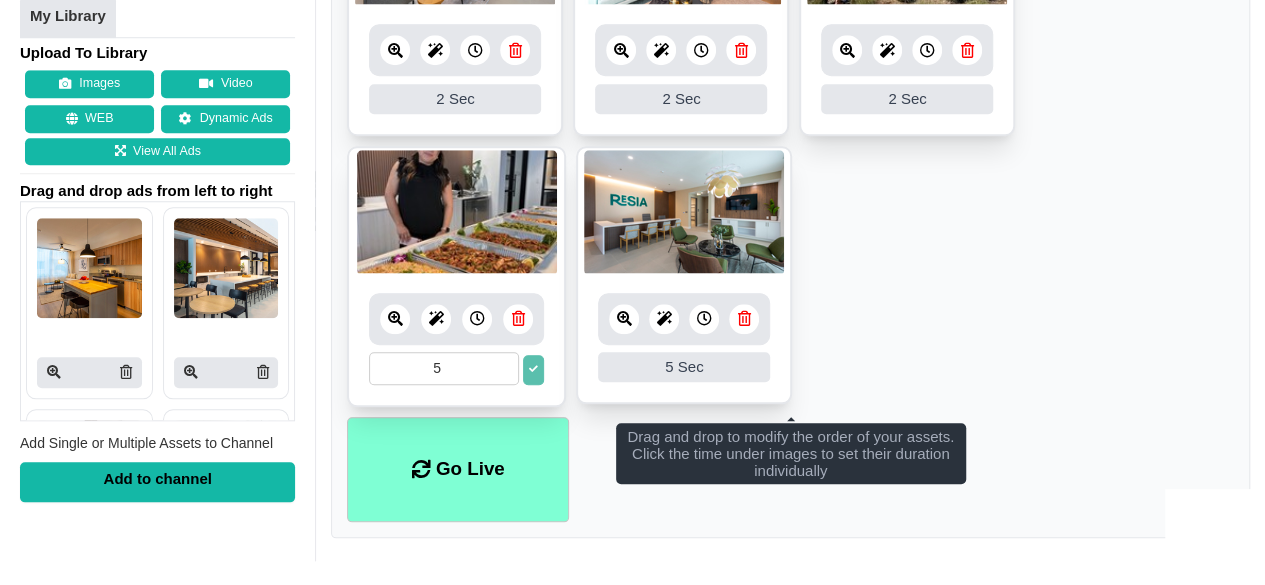scroll, scrollTop: 802, scrollLeft: 0, axis: vertical 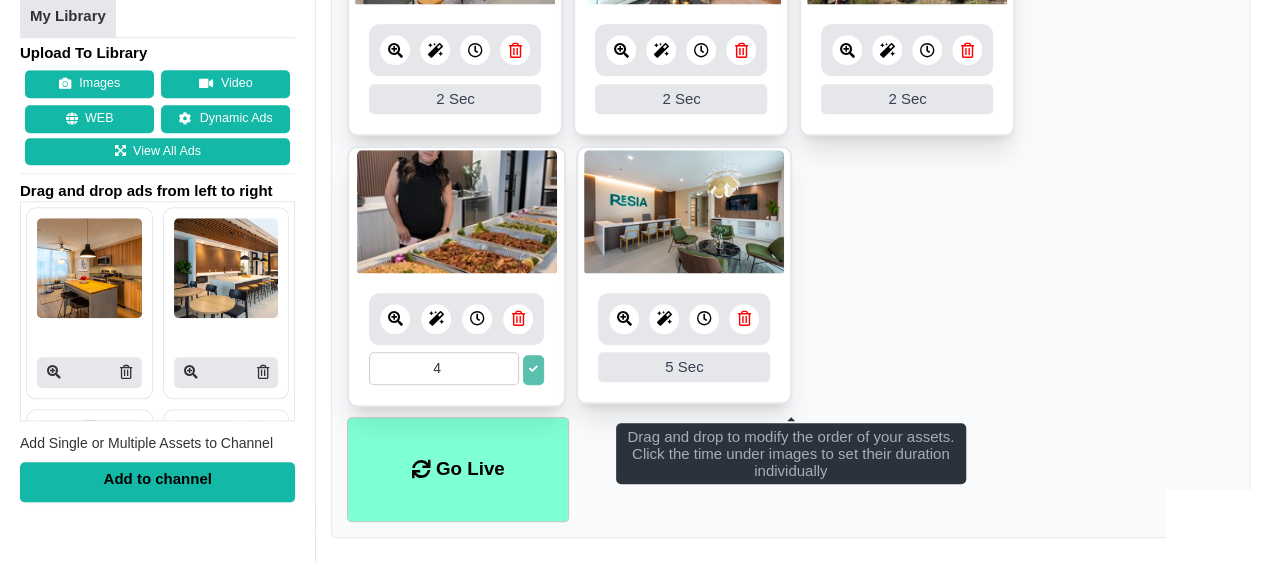 click on "4" at bounding box center (444, 368) 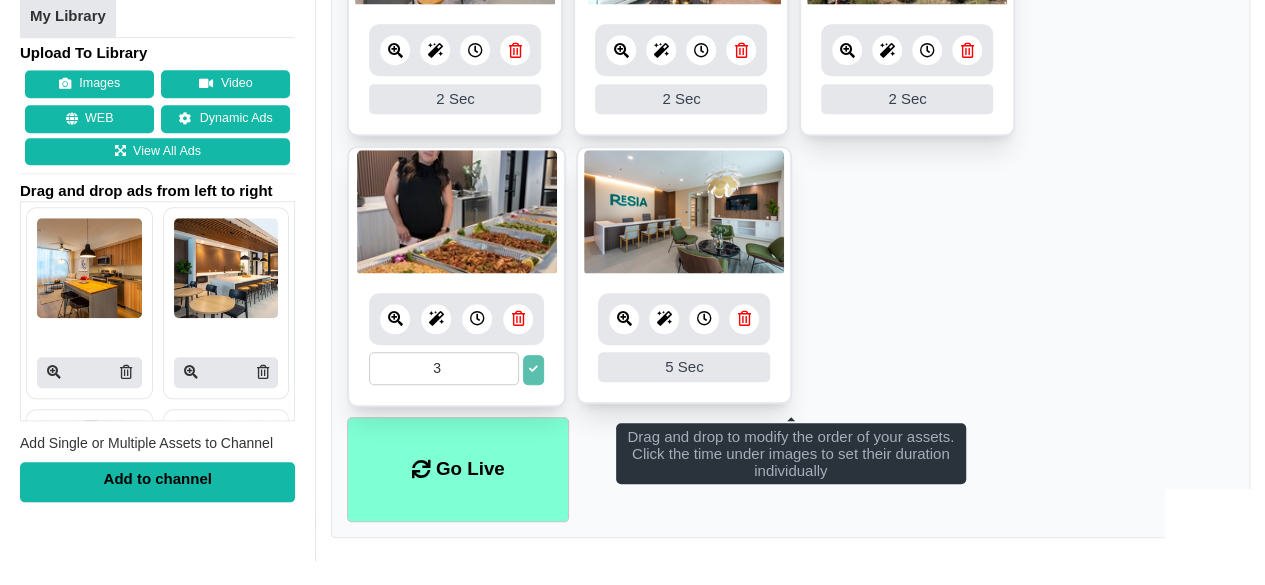 click on "3" at bounding box center [444, 368] 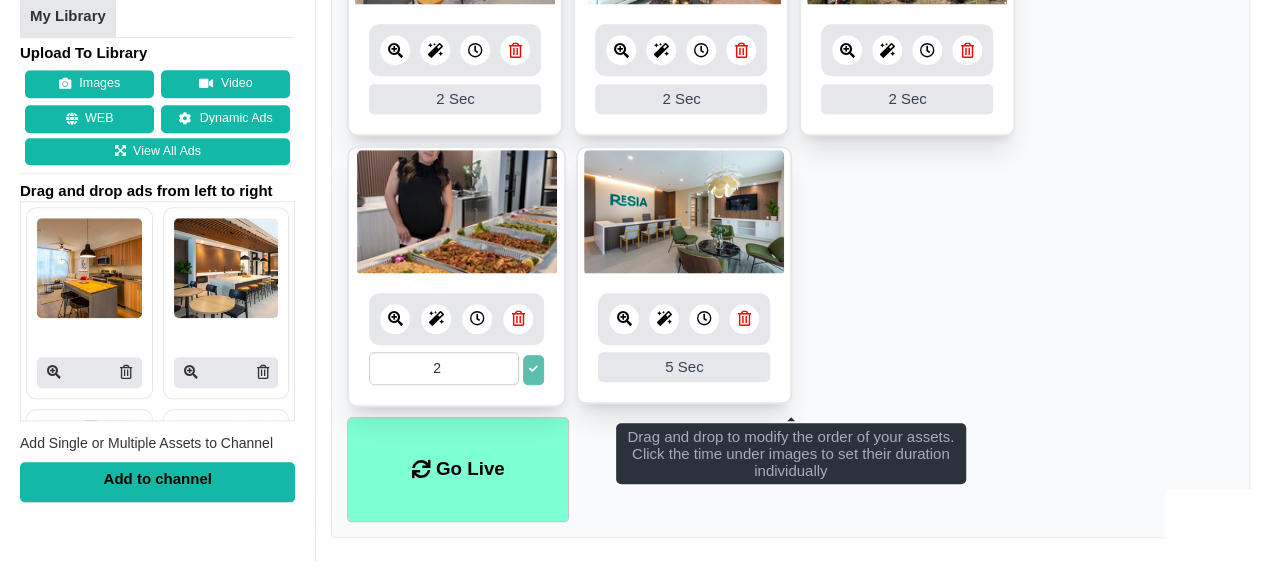 type on "2" 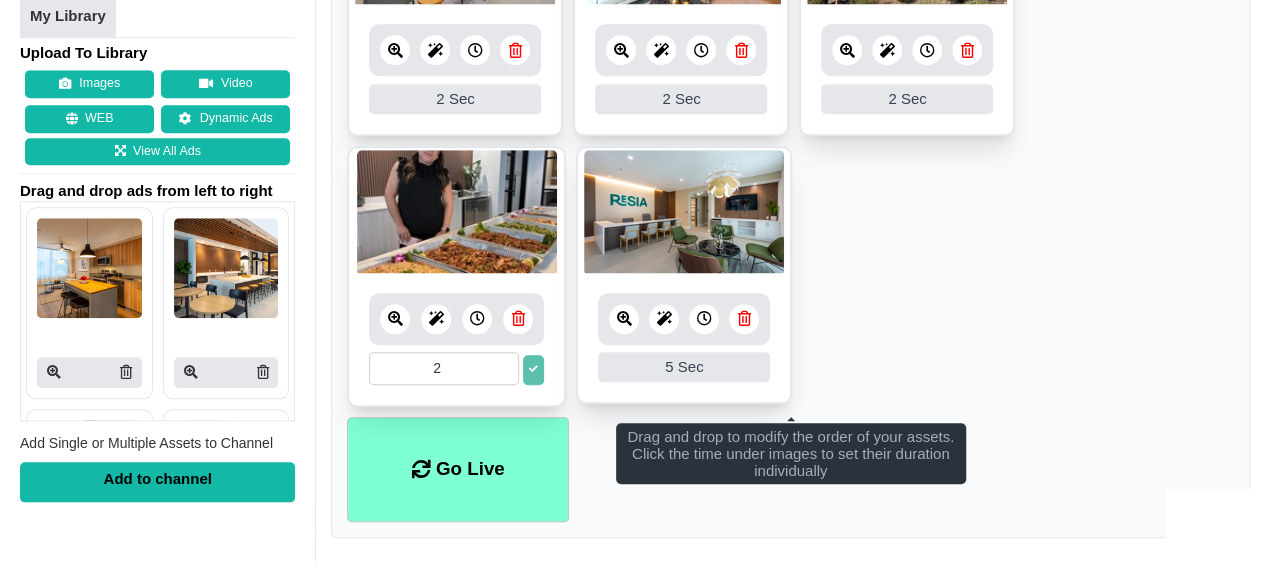 click at bounding box center [533, 370] 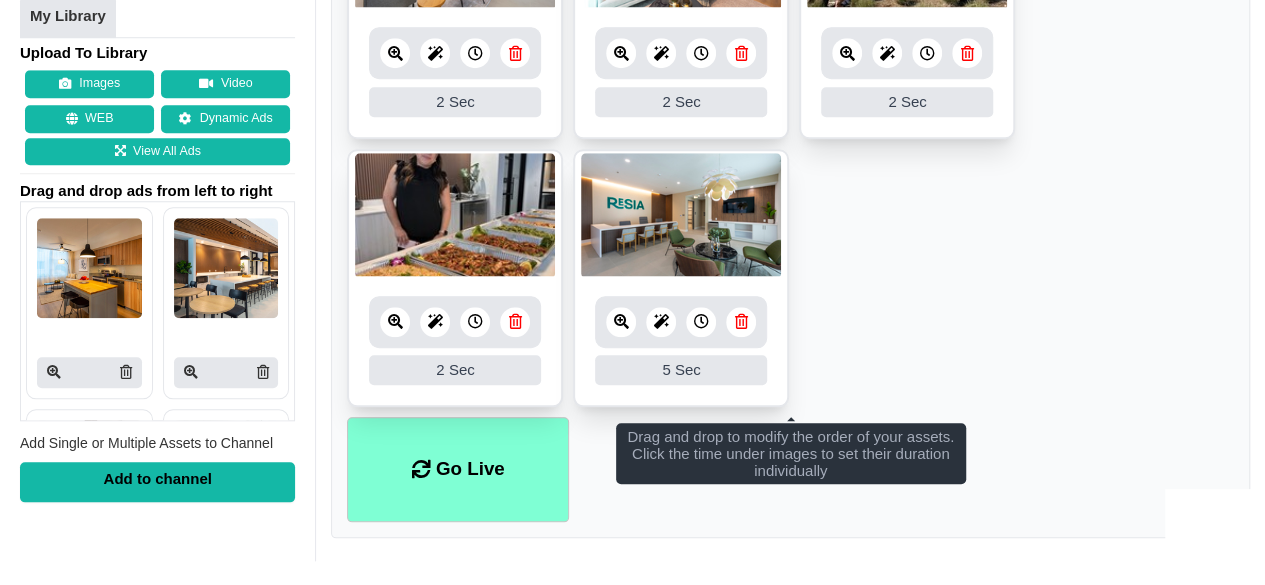 click at bounding box center (701, 321) 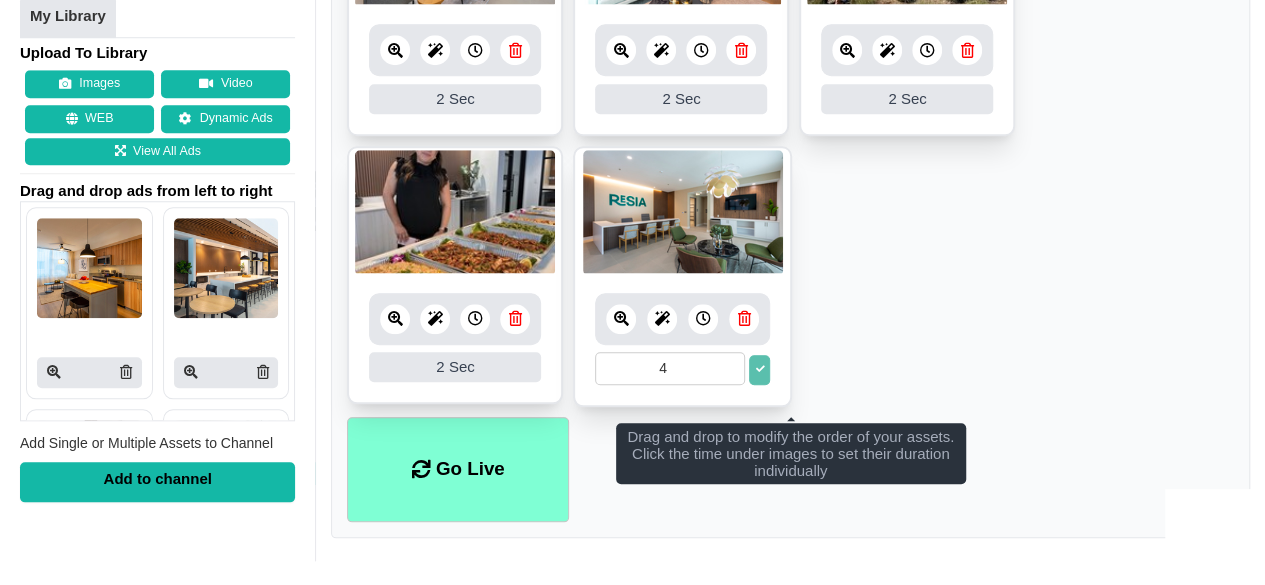 click on "4" at bounding box center (670, 368) 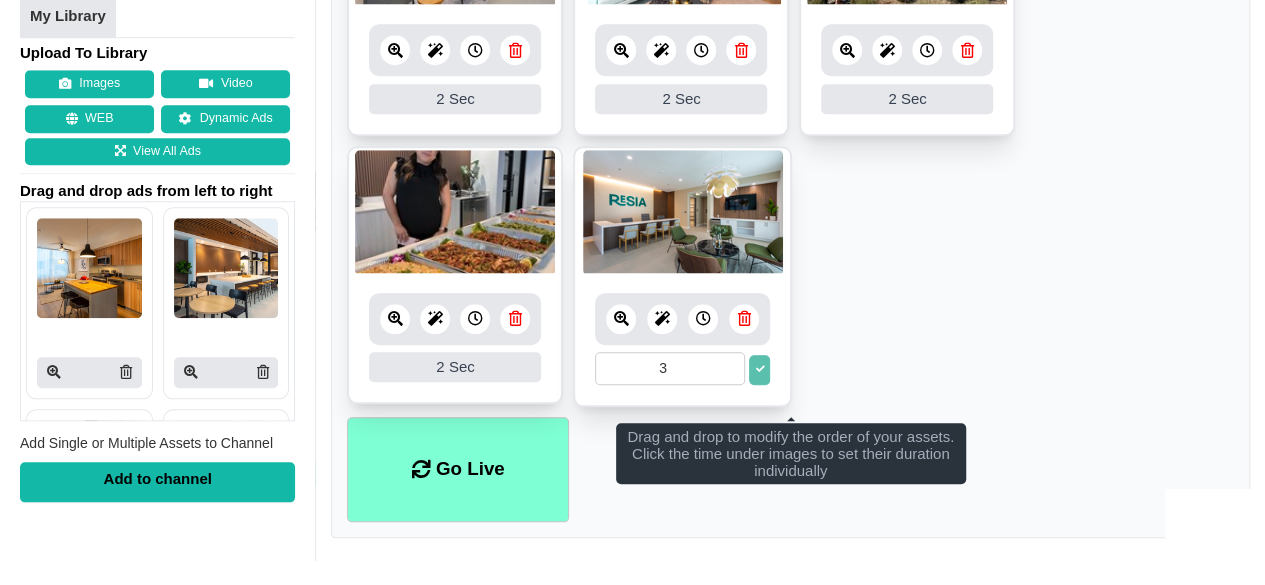 click on "3" at bounding box center (670, 368) 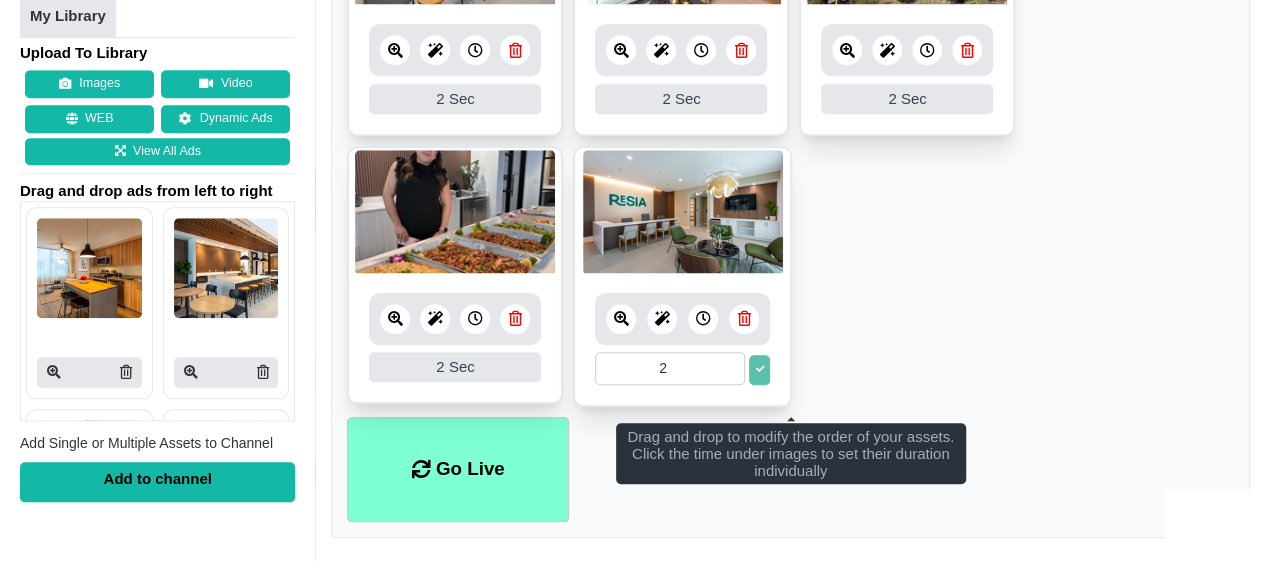 type on "2" 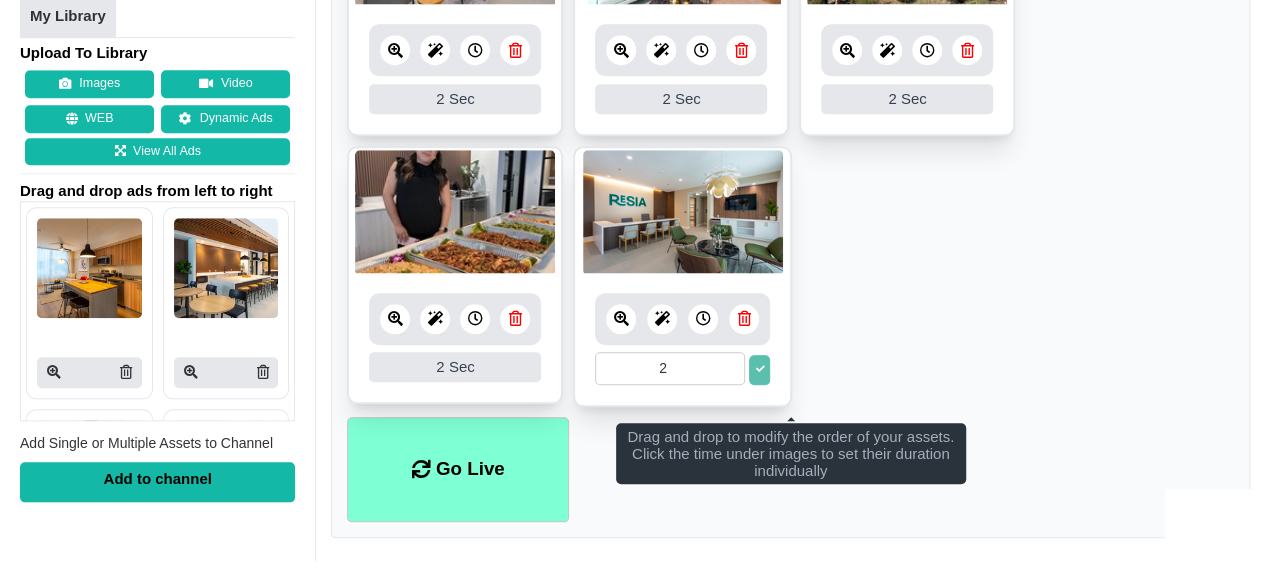 click at bounding box center (703, 318) 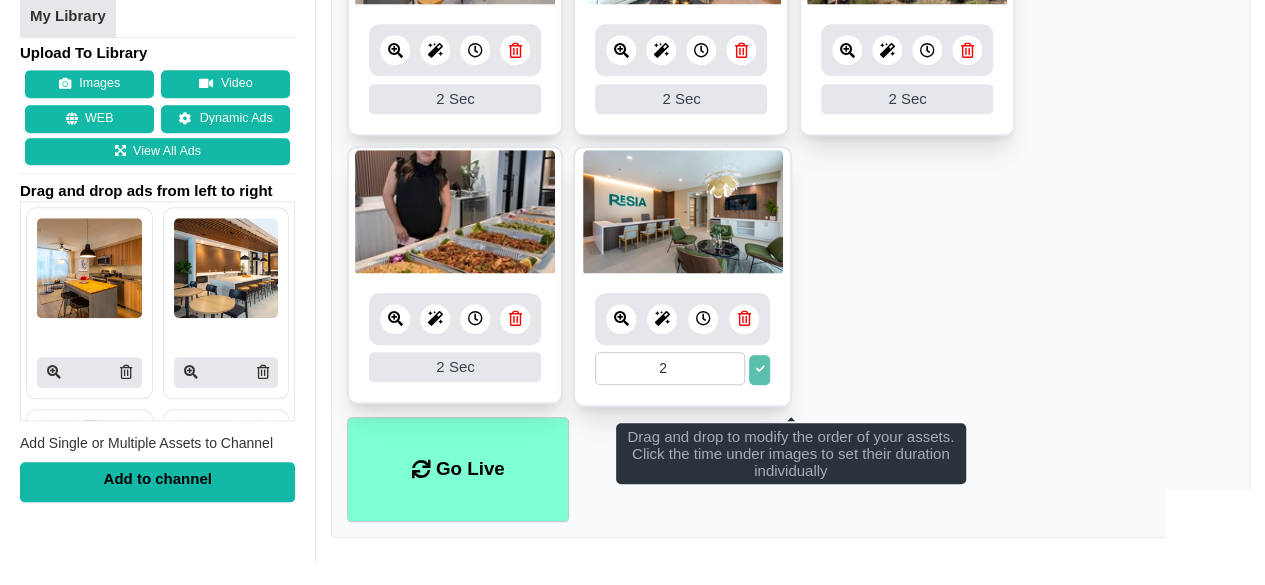 click at bounding box center (759, 370) 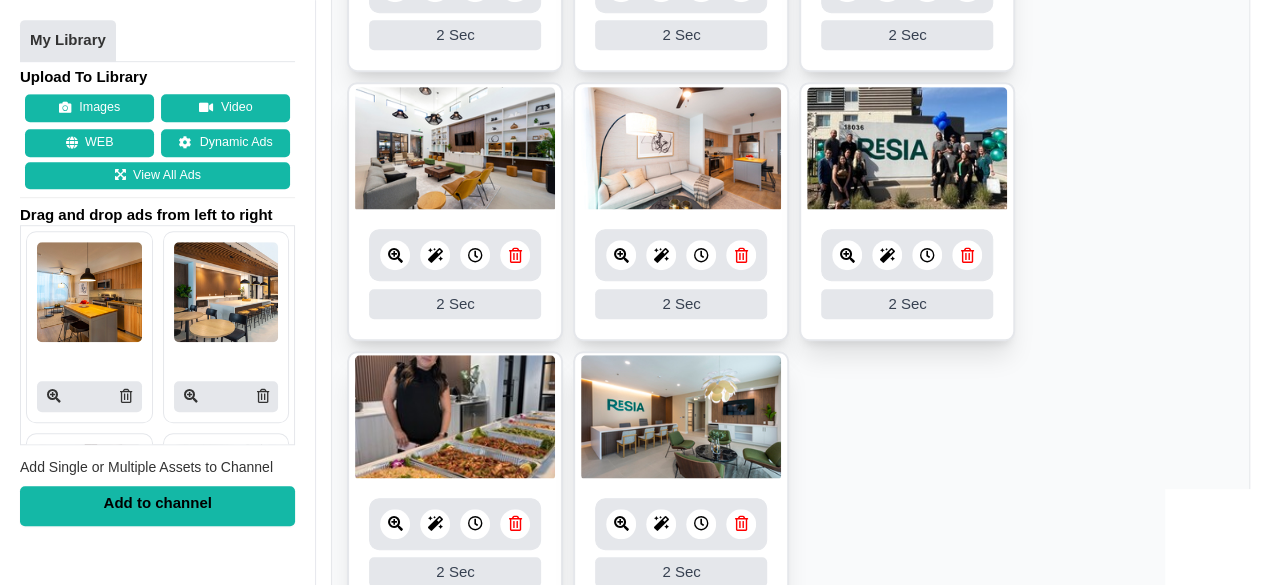 scroll, scrollTop: 500, scrollLeft: 0, axis: vertical 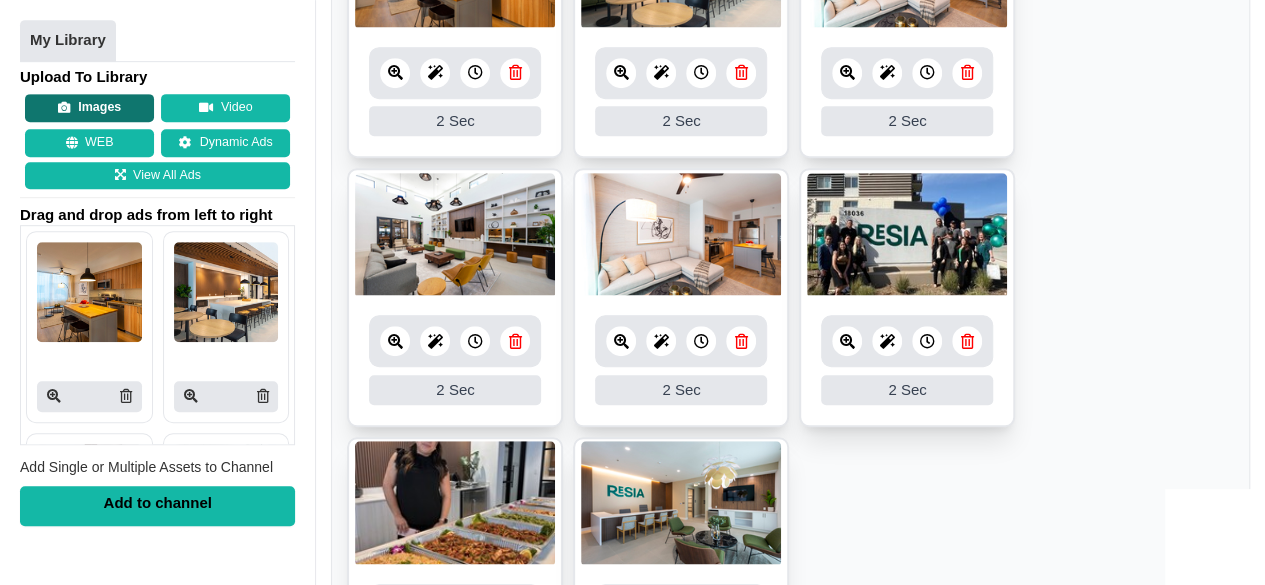 click on "Images" at bounding box center (89, 109) 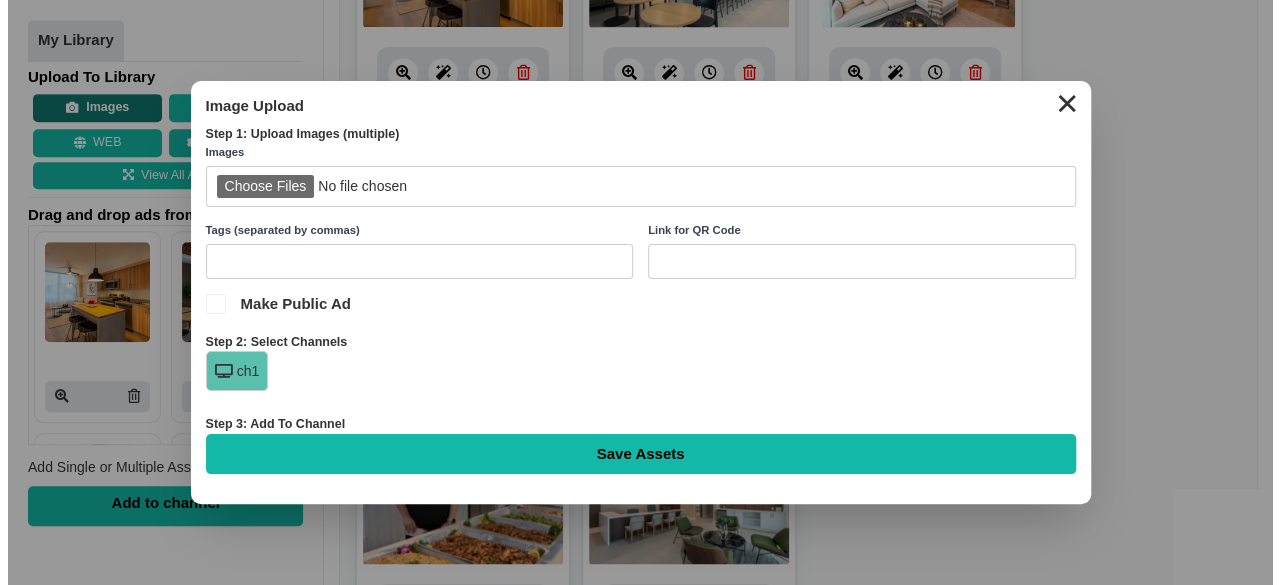 scroll, scrollTop: 480, scrollLeft: 0, axis: vertical 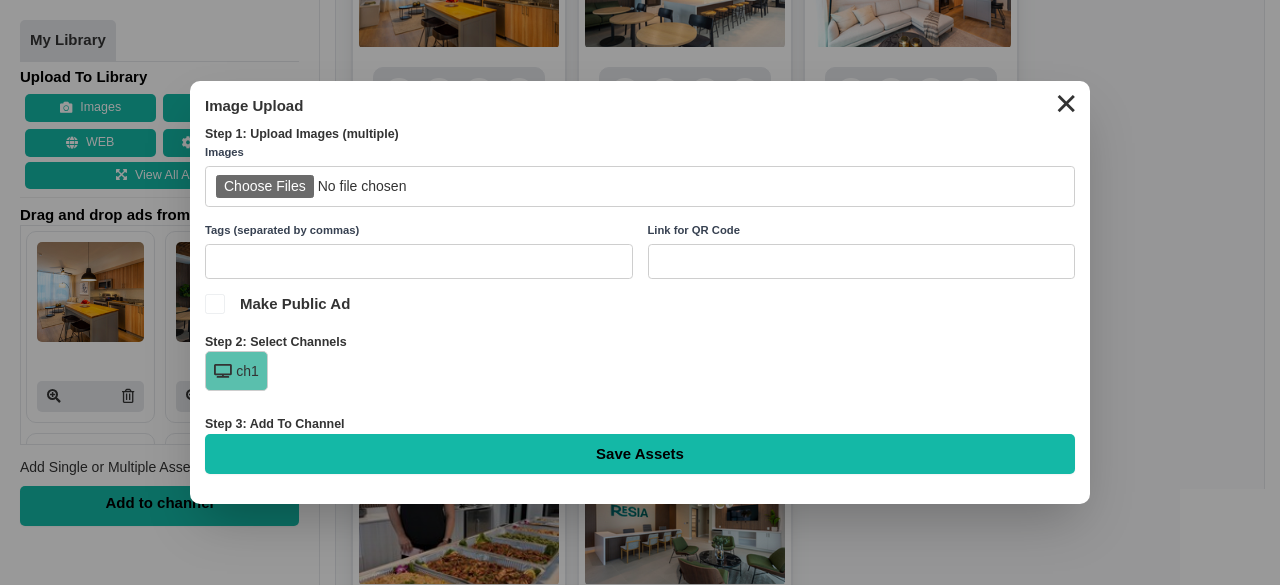 type on "C:\fakepath\Pilates.pdf" 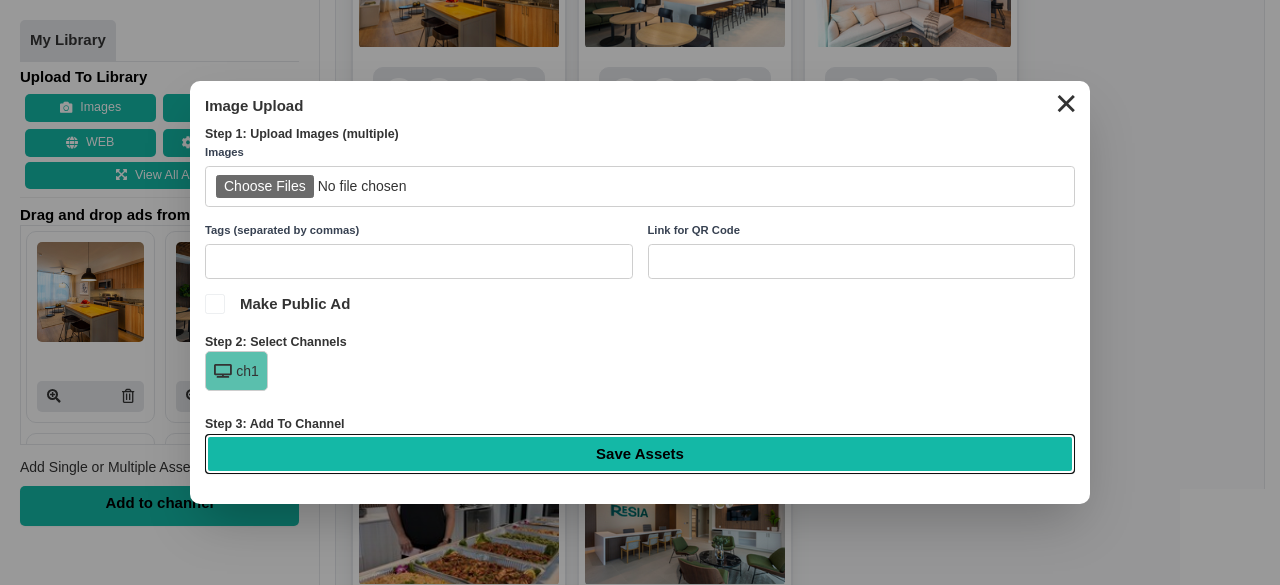click on "Save Assets" at bounding box center [640, 454] 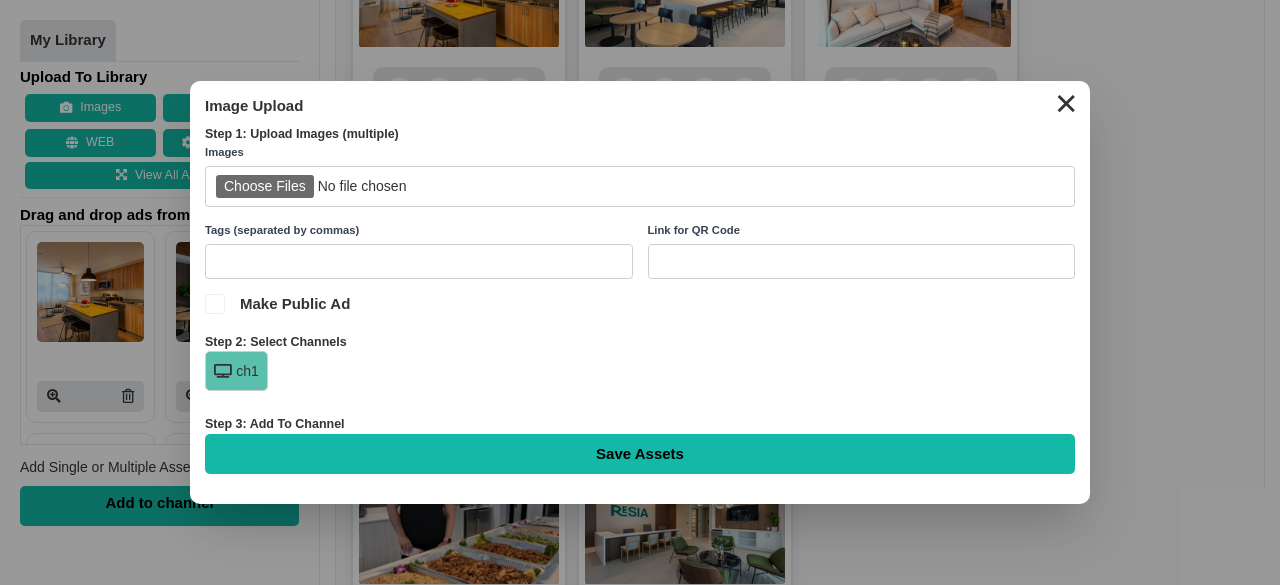 type on "Saving..." 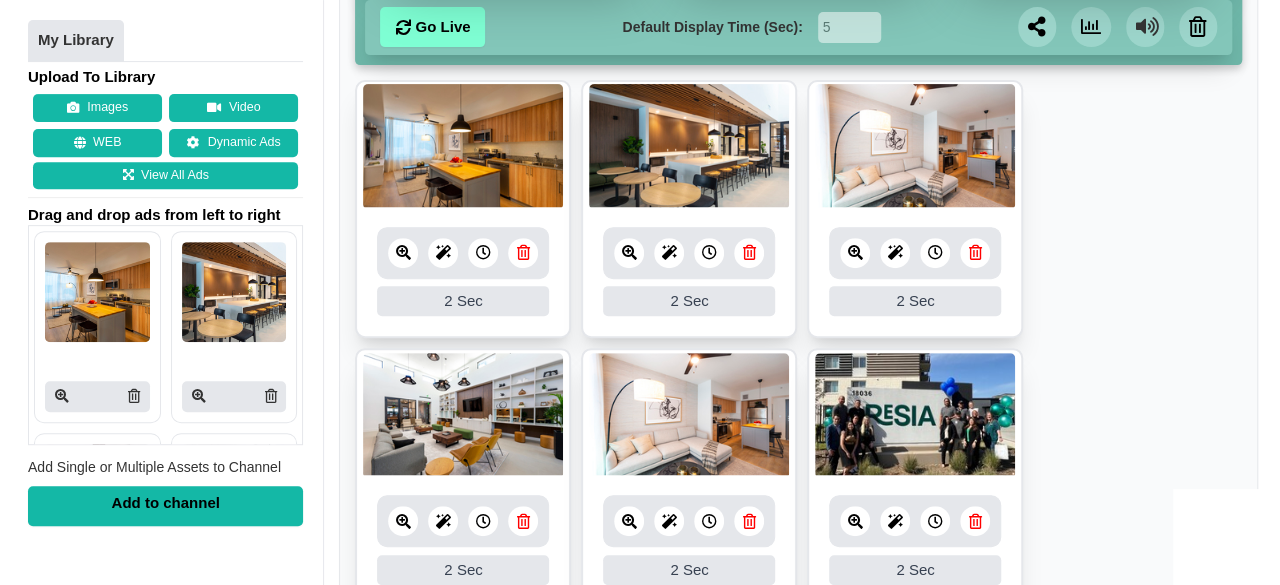 scroll, scrollTop: 304, scrollLeft: 0, axis: vertical 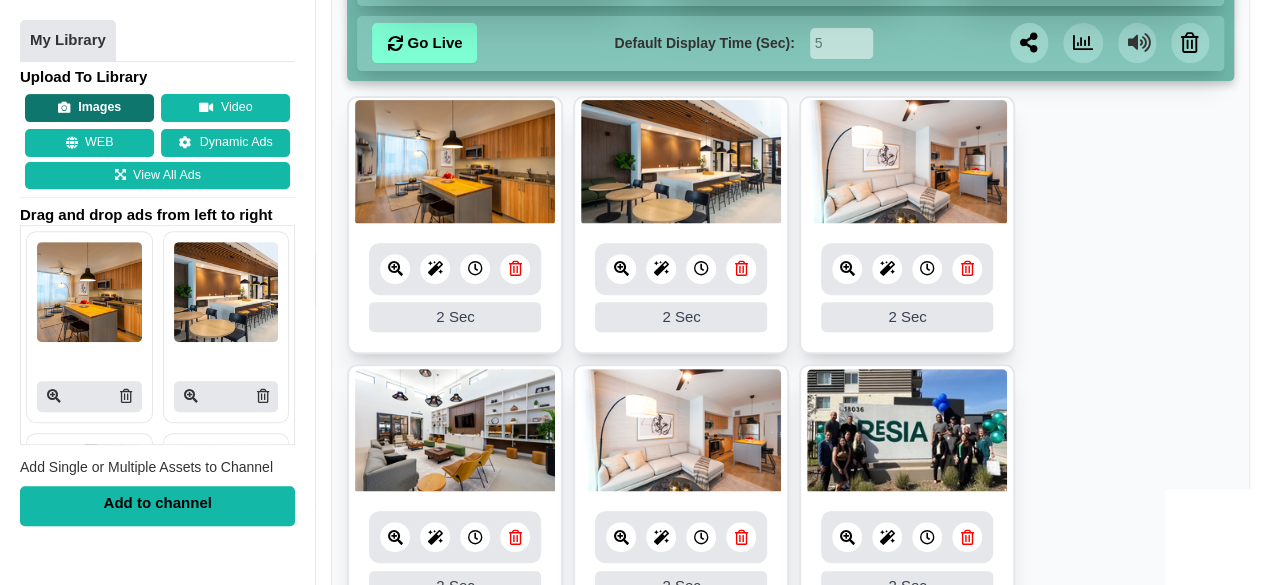click on "Images" at bounding box center (89, 109) 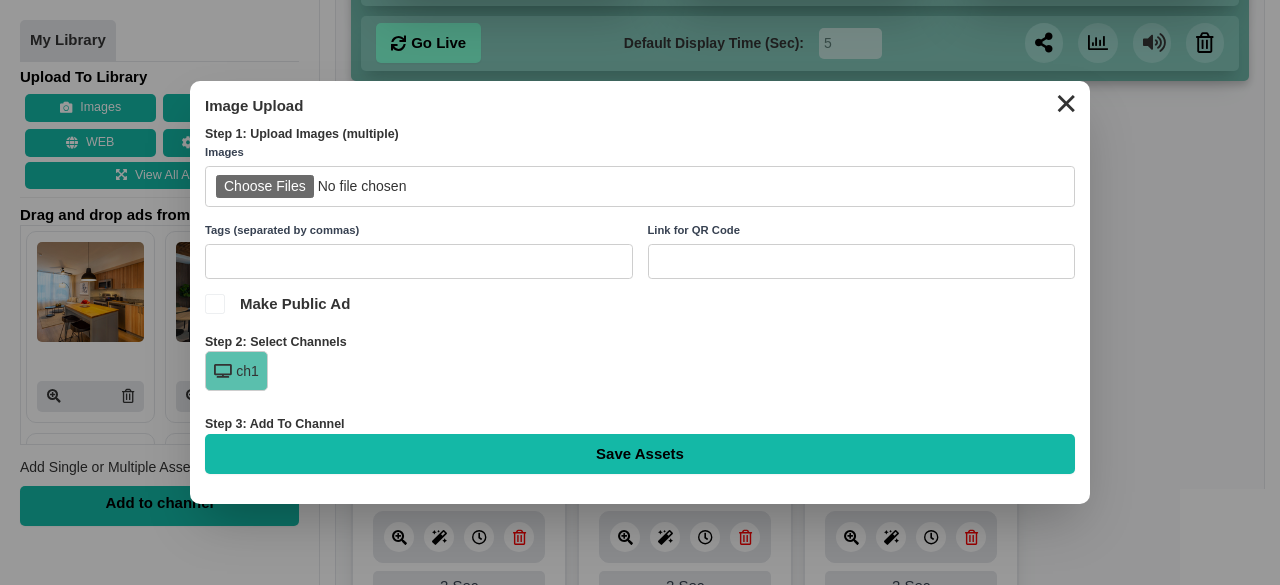 type on "C:\fakepath\Pilates.pdf" 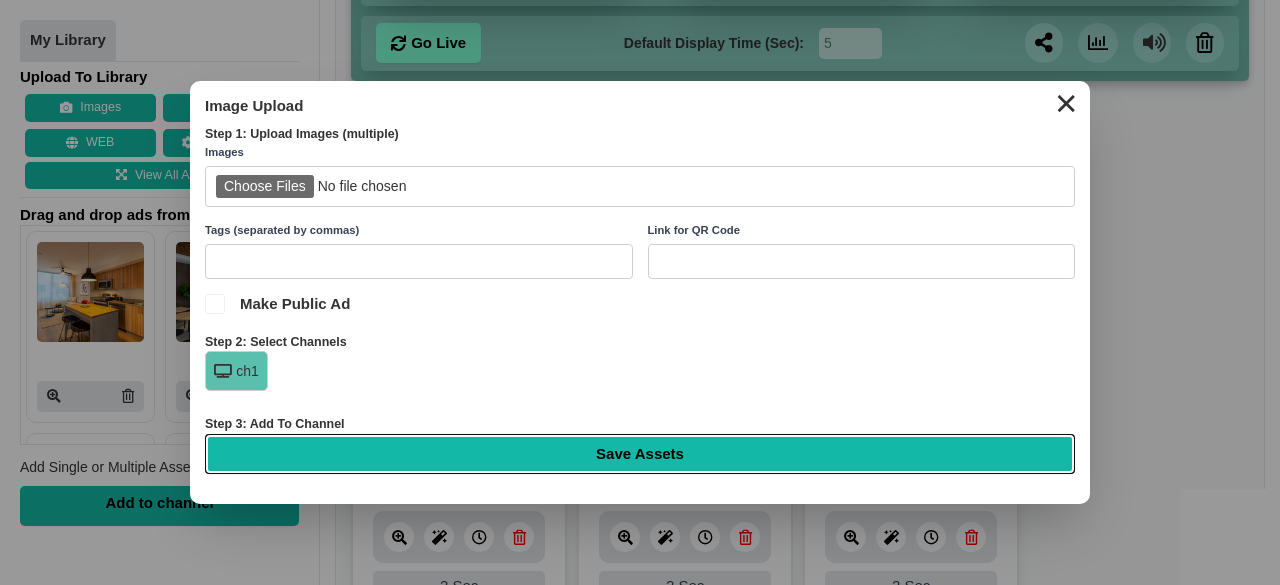 click on "Save Assets" at bounding box center (640, 454) 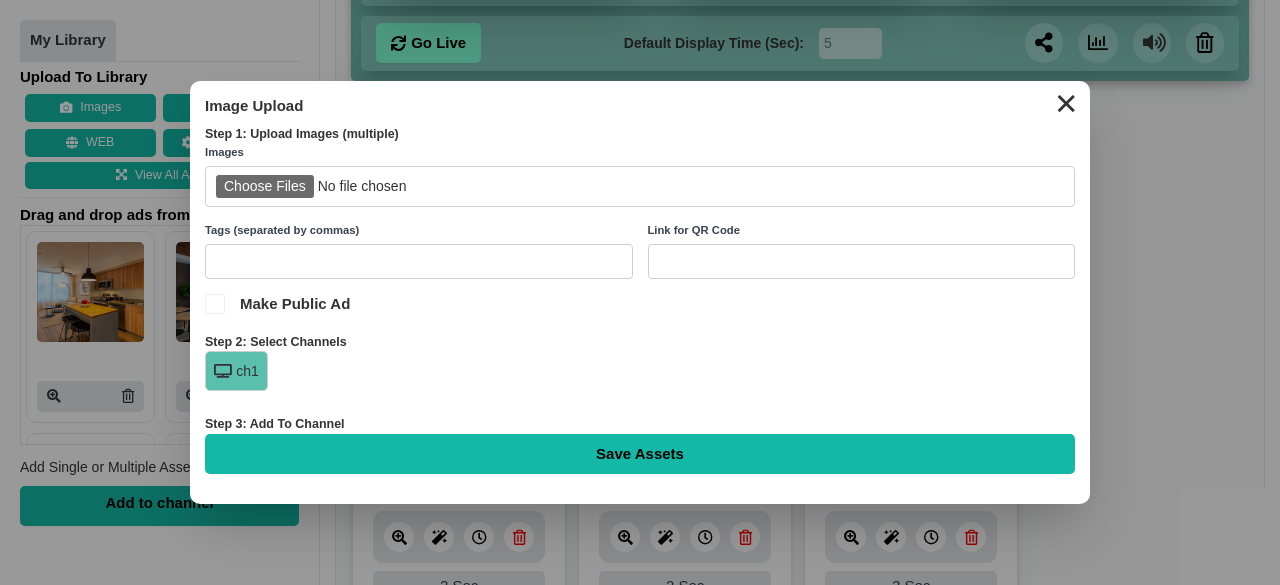 type on "Saving..." 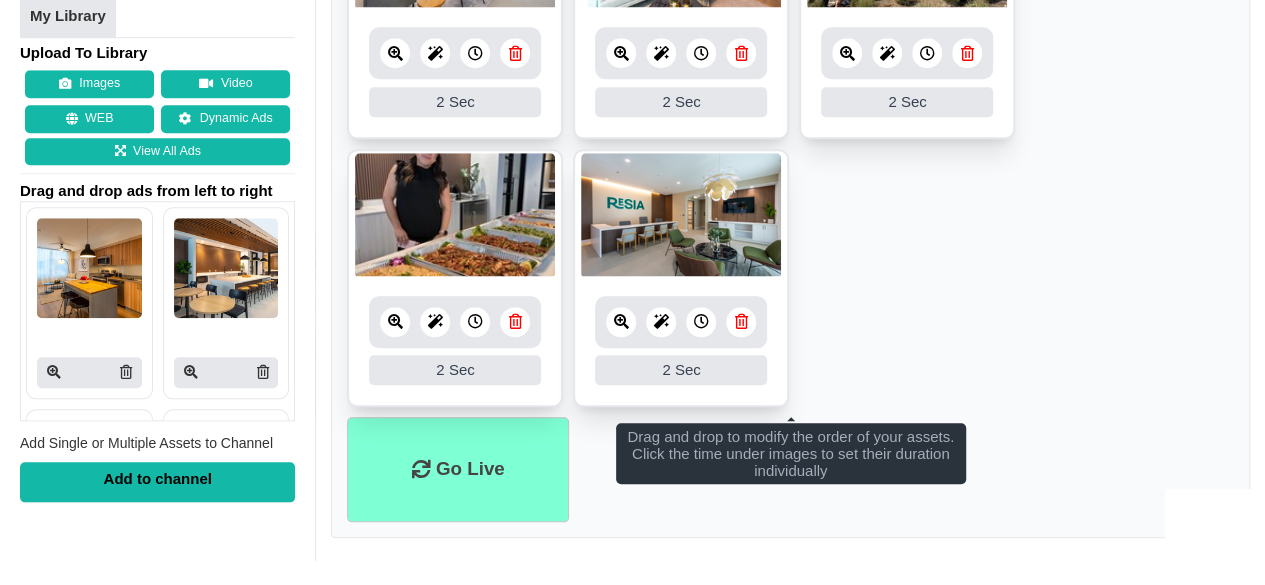 scroll, scrollTop: 404, scrollLeft: 0, axis: vertical 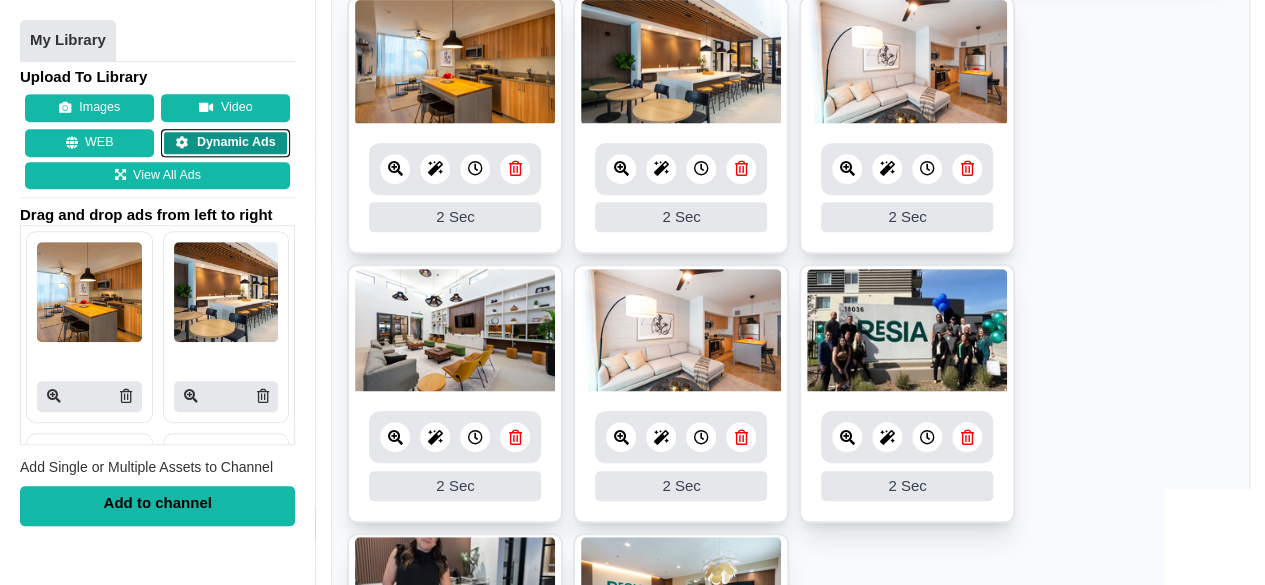 click on "Dynamic Ads" at bounding box center (225, 144) 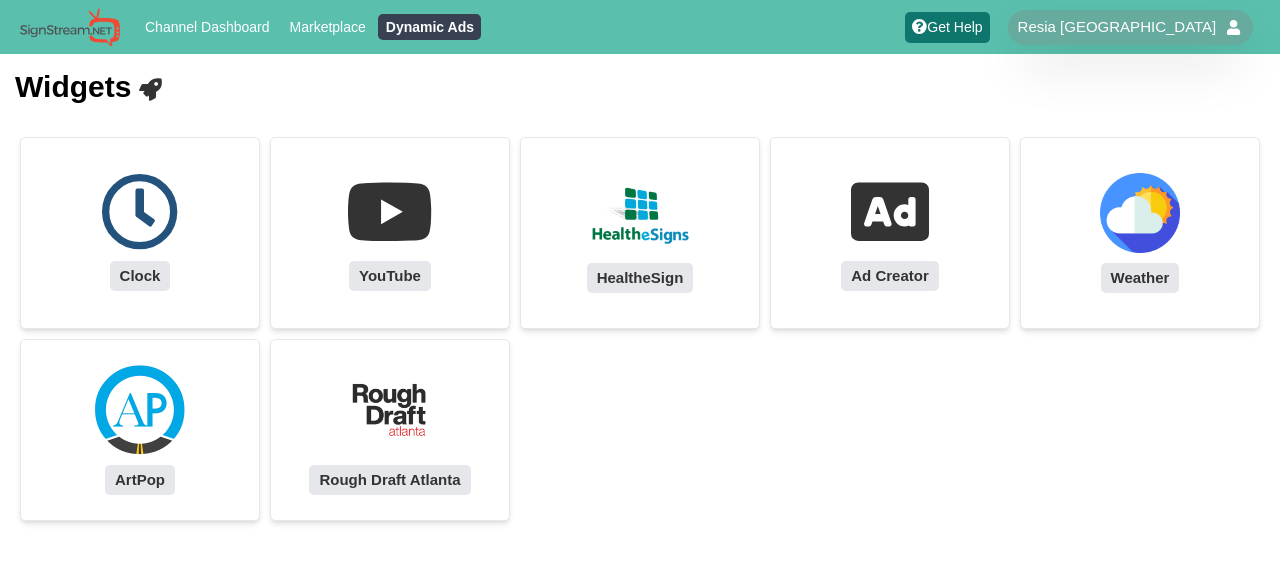 scroll, scrollTop: 0, scrollLeft: 0, axis: both 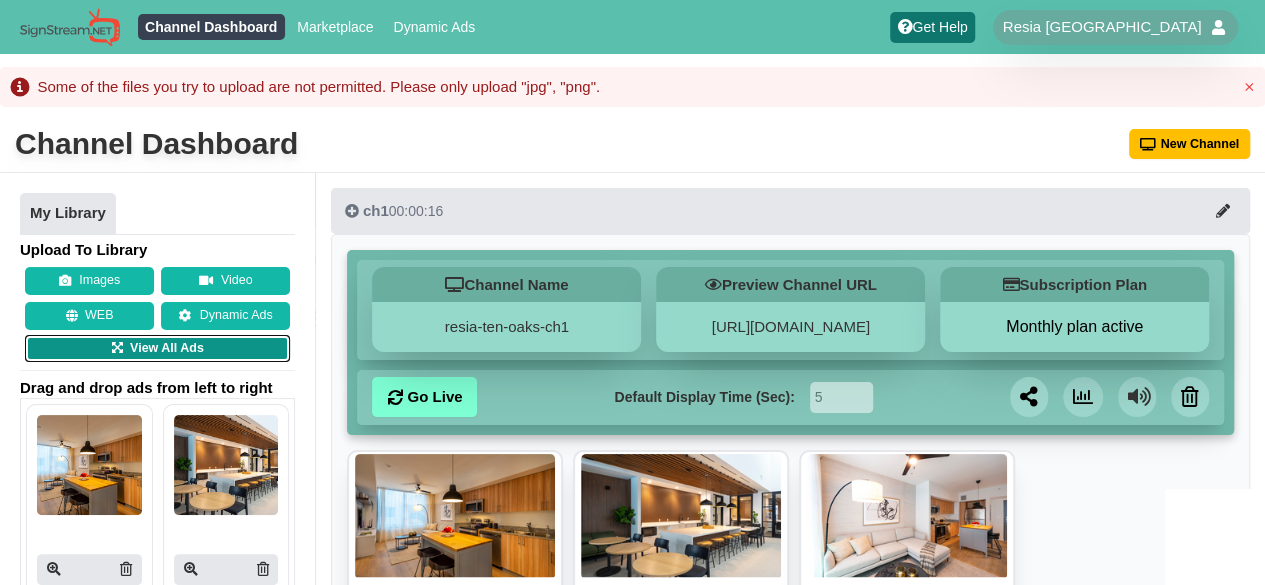 click on "View All Ads" at bounding box center [157, 349] 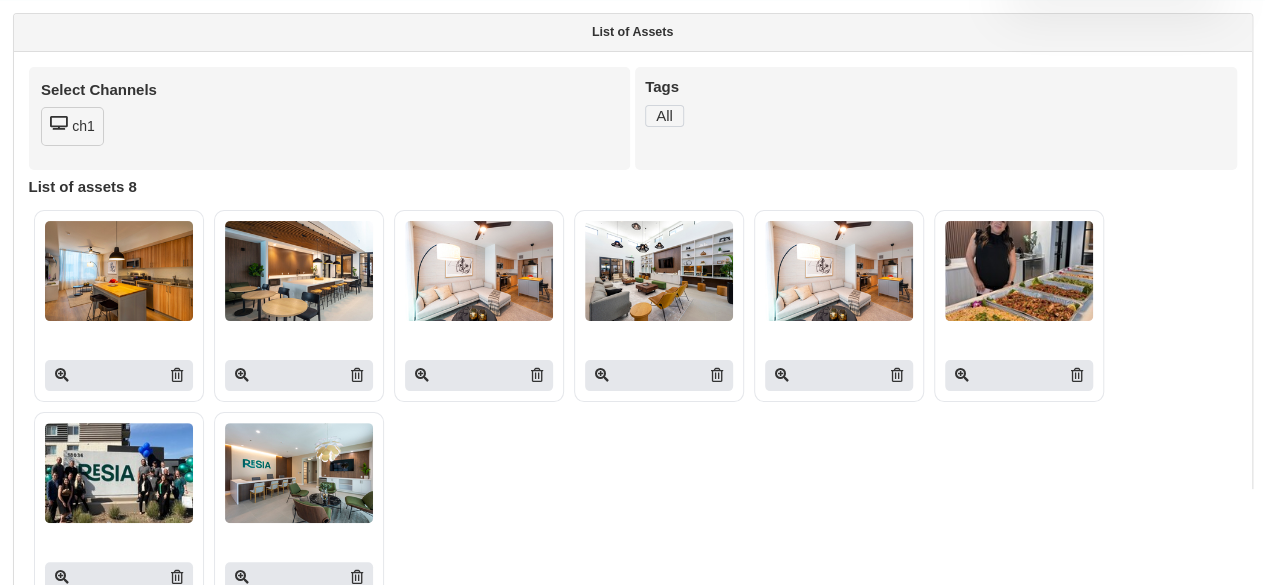 scroll, scrollTop: 0, scrollLeft: 0, axis: both 